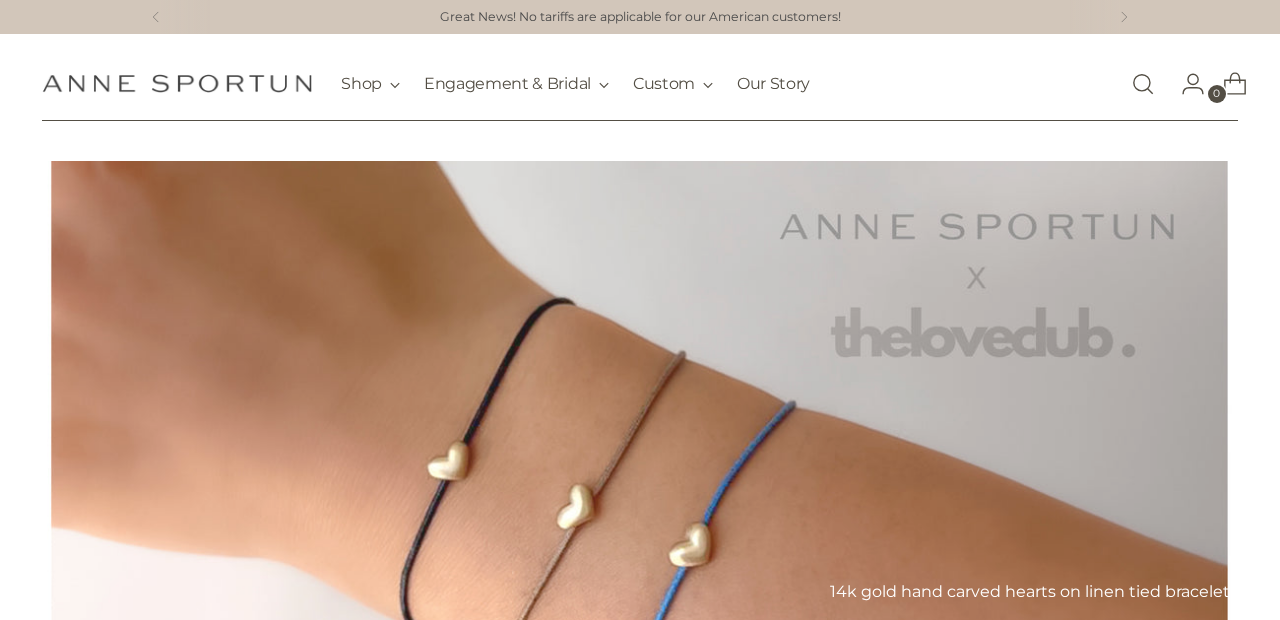 scroll, scrollTop: 0, scrollLeft: 0, axis: both 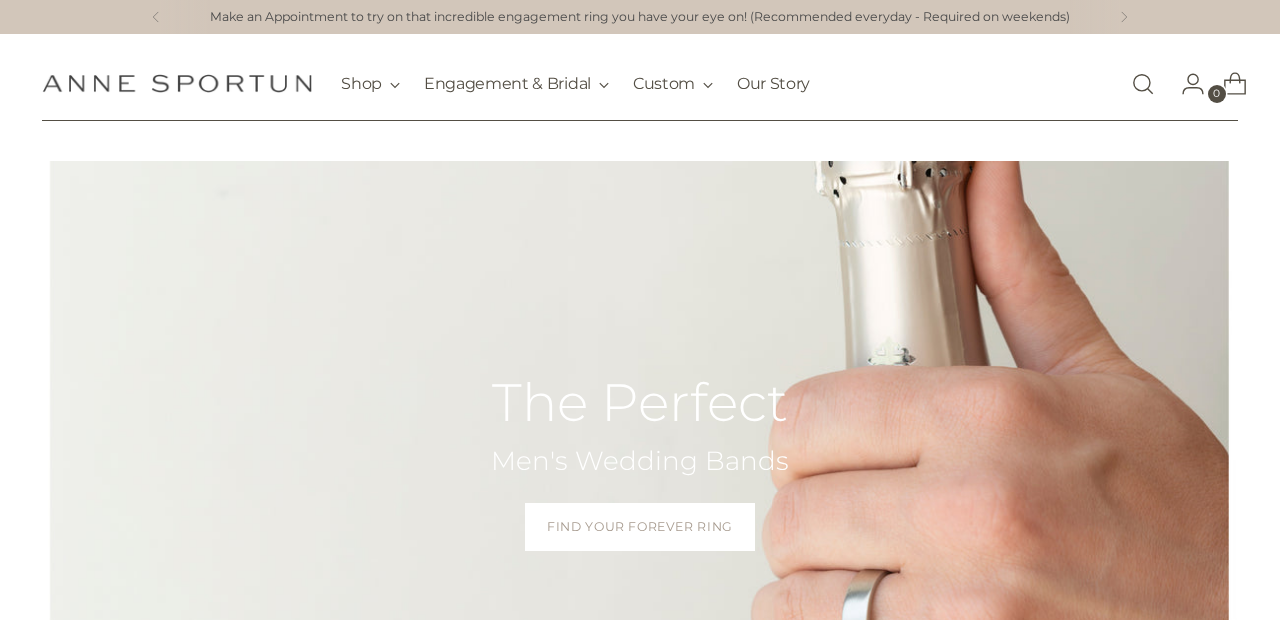 click at bounding box center (1143, 84) 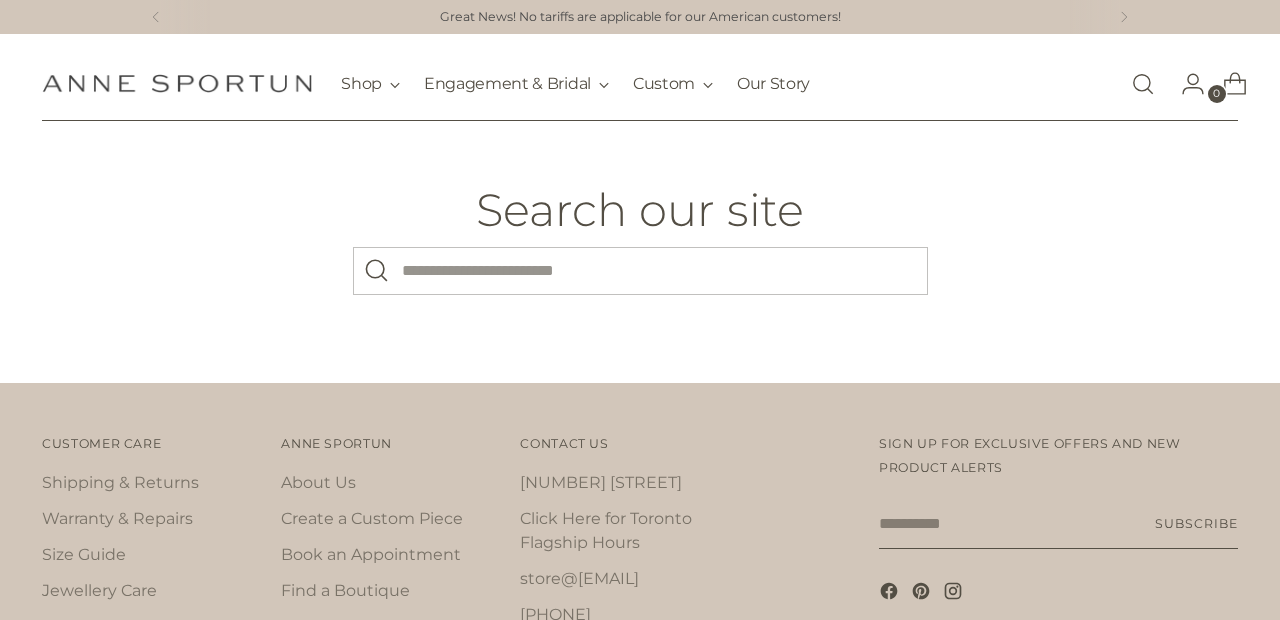 scroll, scrollTop: 0, scrollLeft: 0, axis: both 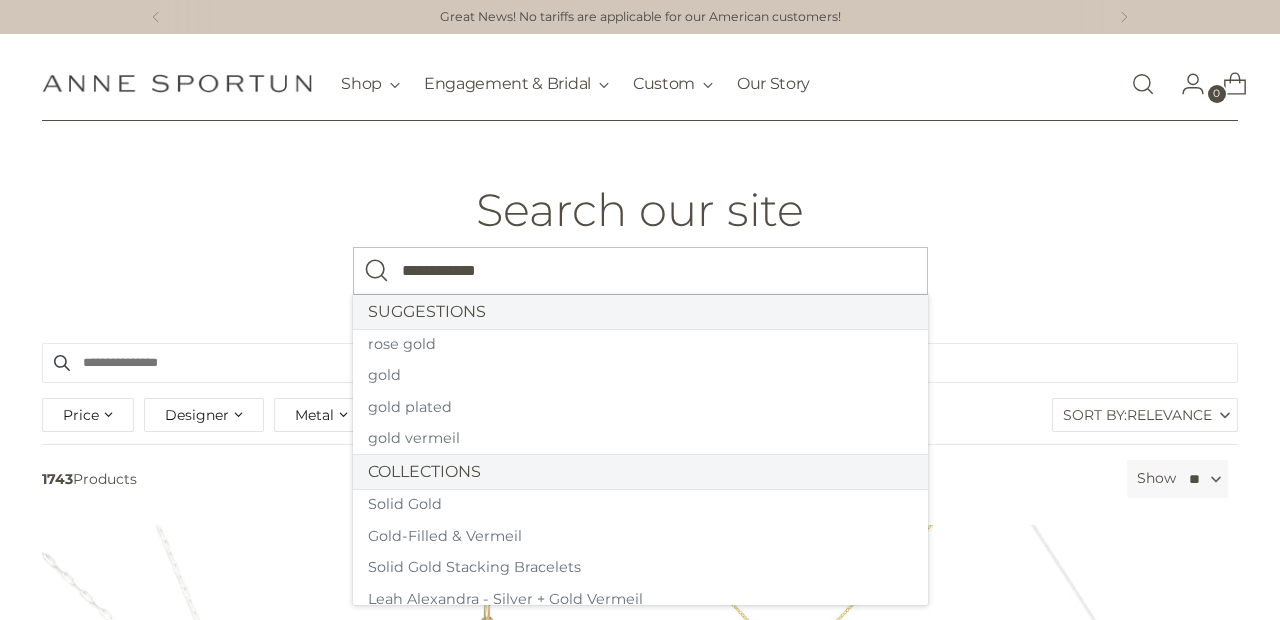 type on "**********" 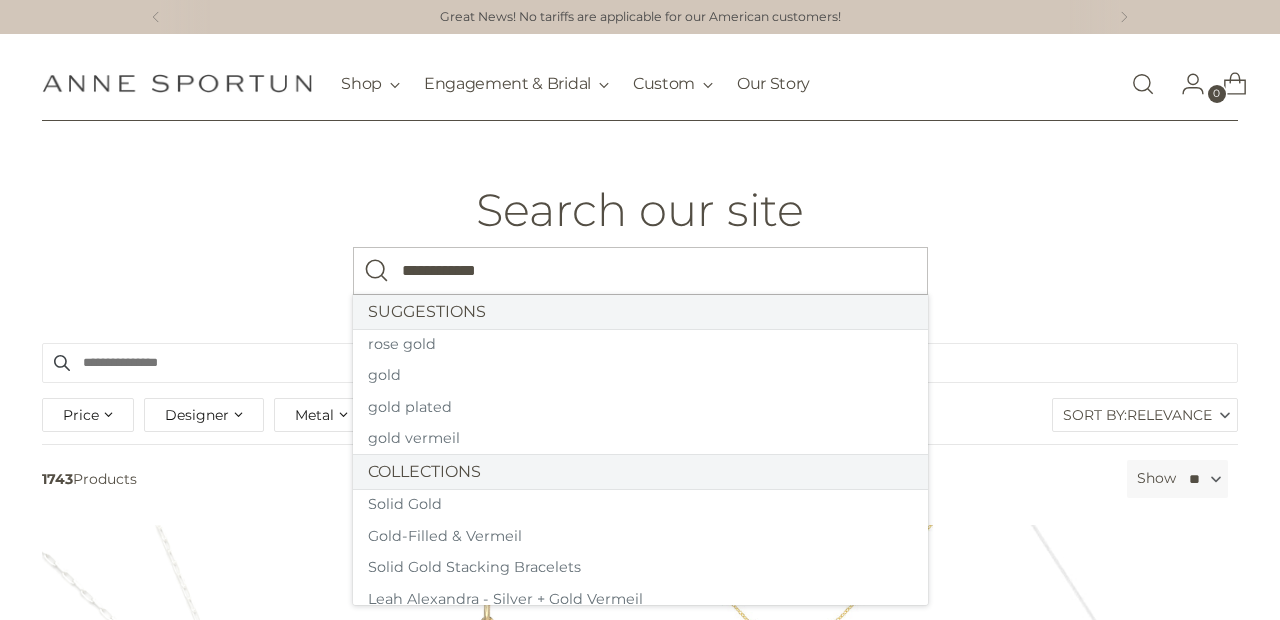 click at bounding box center (377, 271) 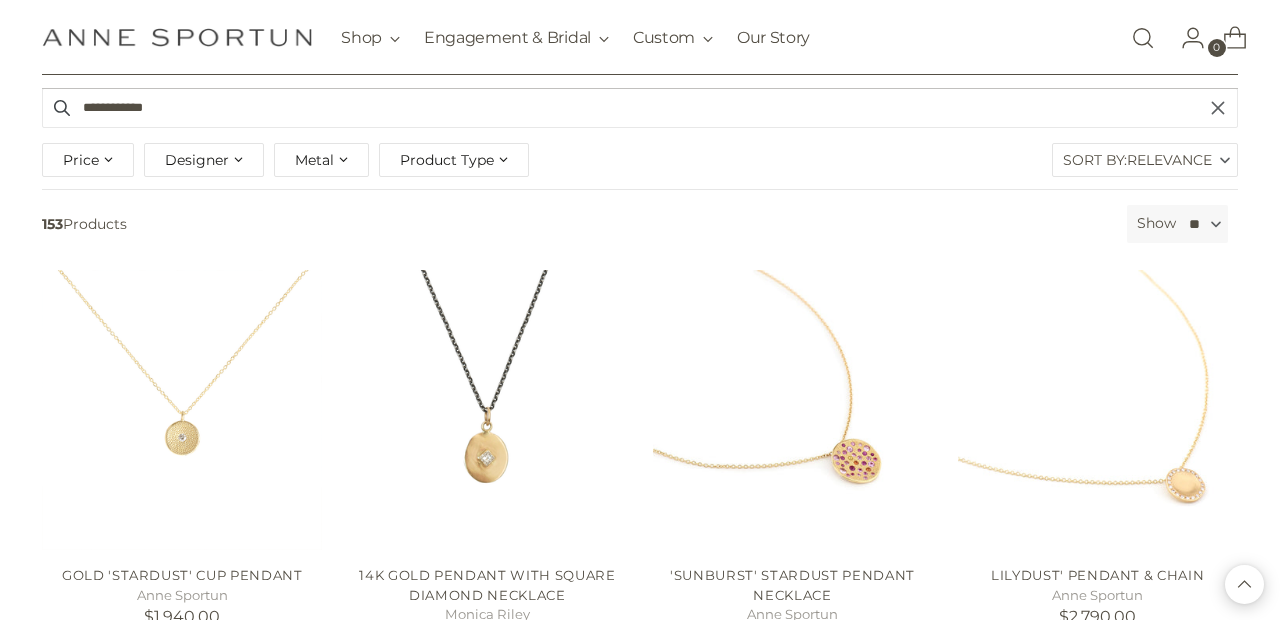 scroll, scrollTop: 144, scrollLeft: 0, axis: vertical 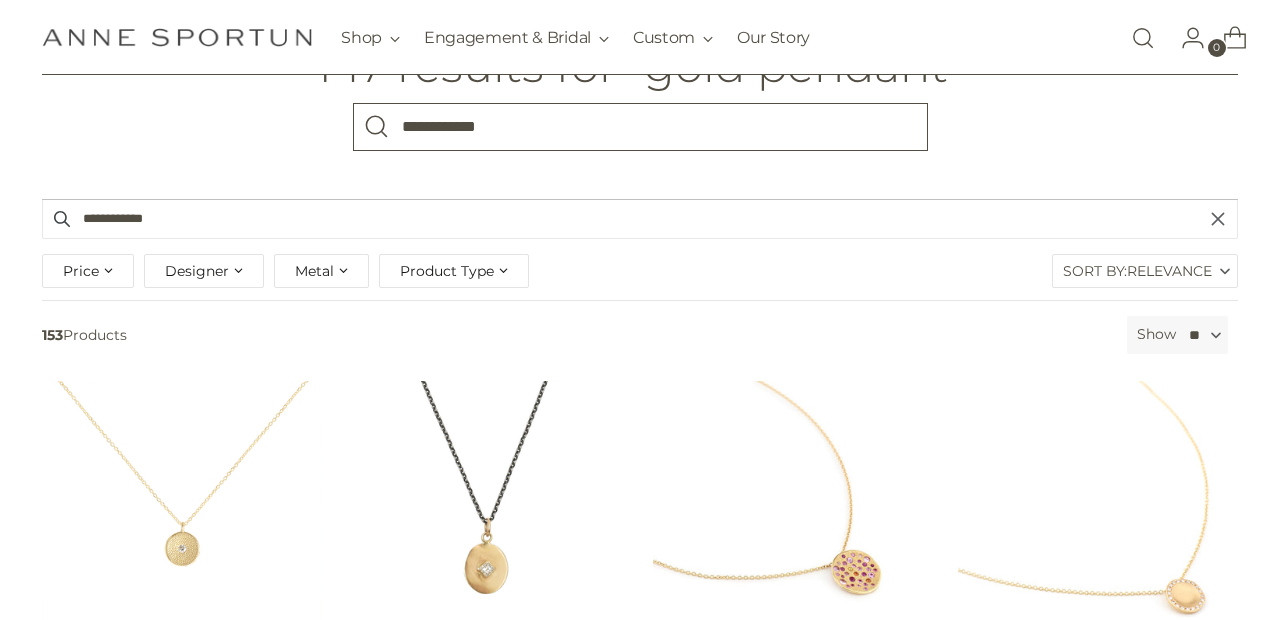 click on "**********" at bounding box center [640, 127] 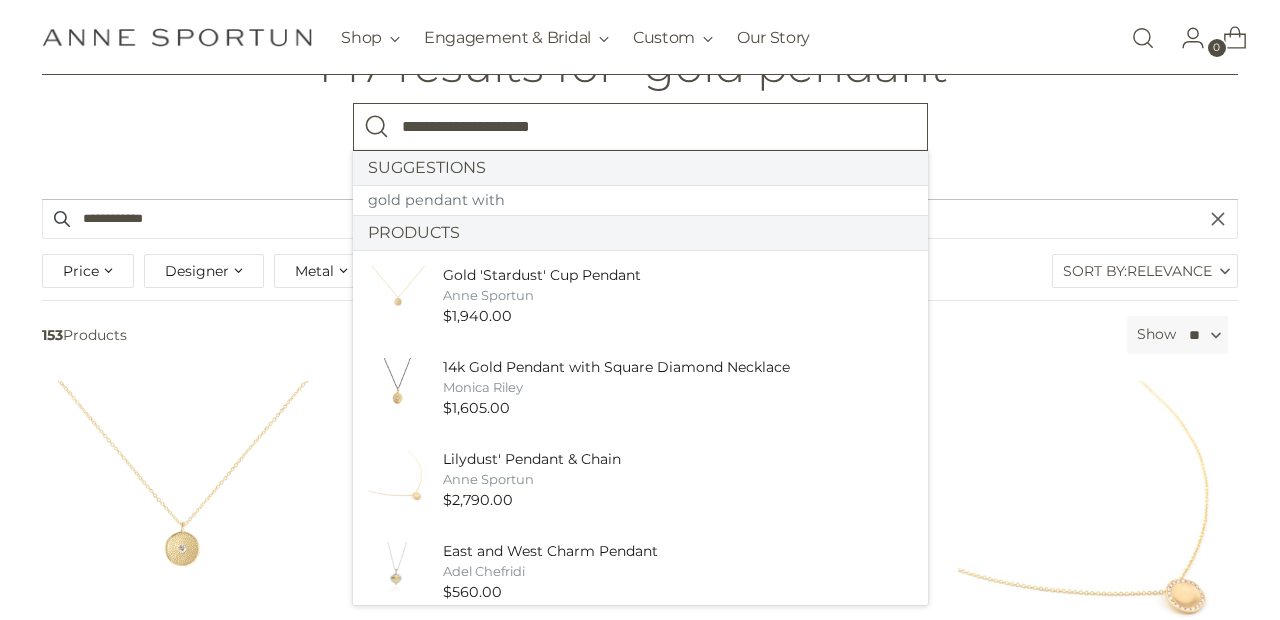 type on "**********" 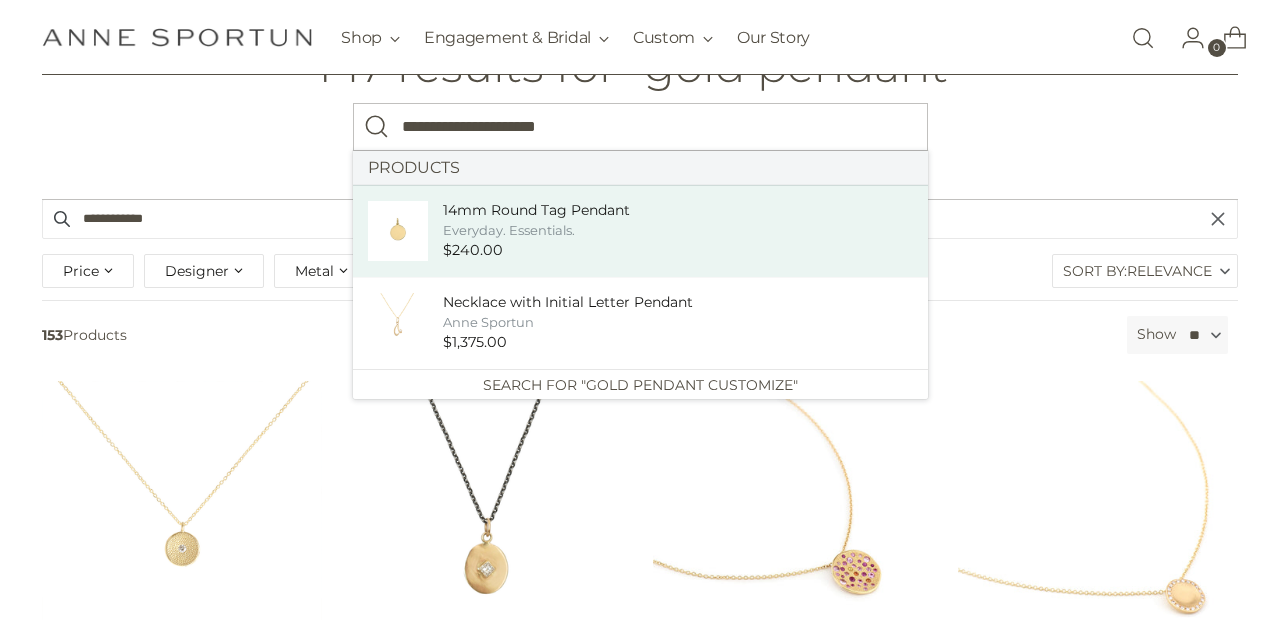 click on "14mm Round Tag Pendant" at bounding box center [536, 210] 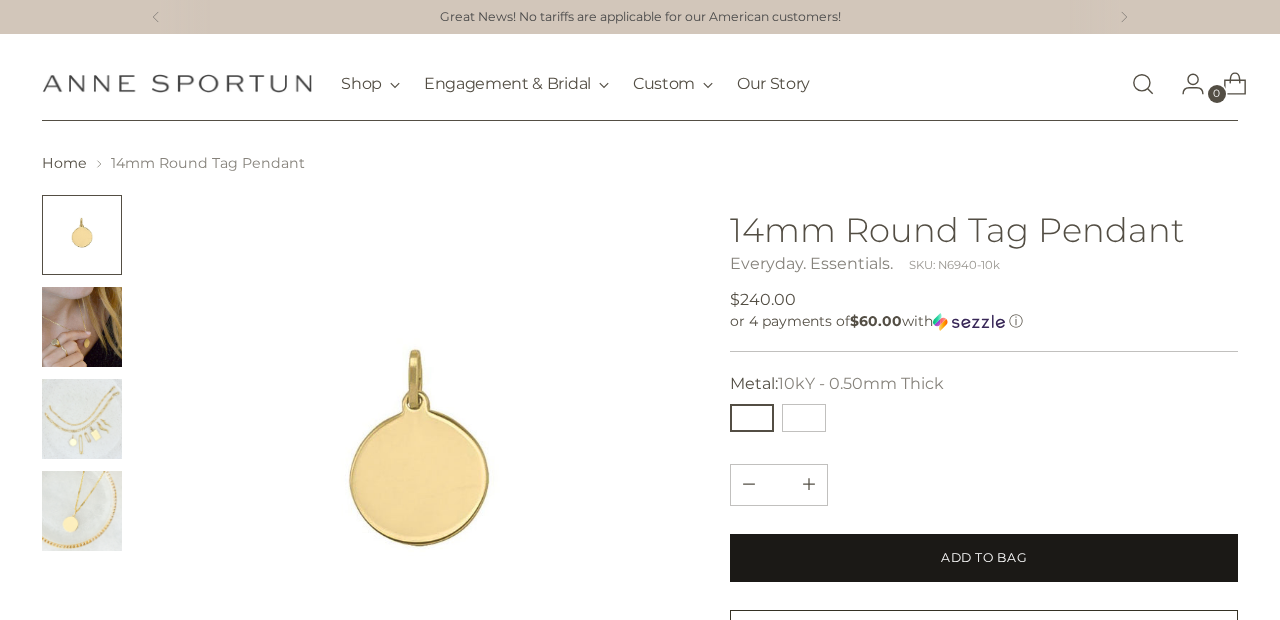scroll, scrollTop: 124, scrollLeft: 0, axis: vertical 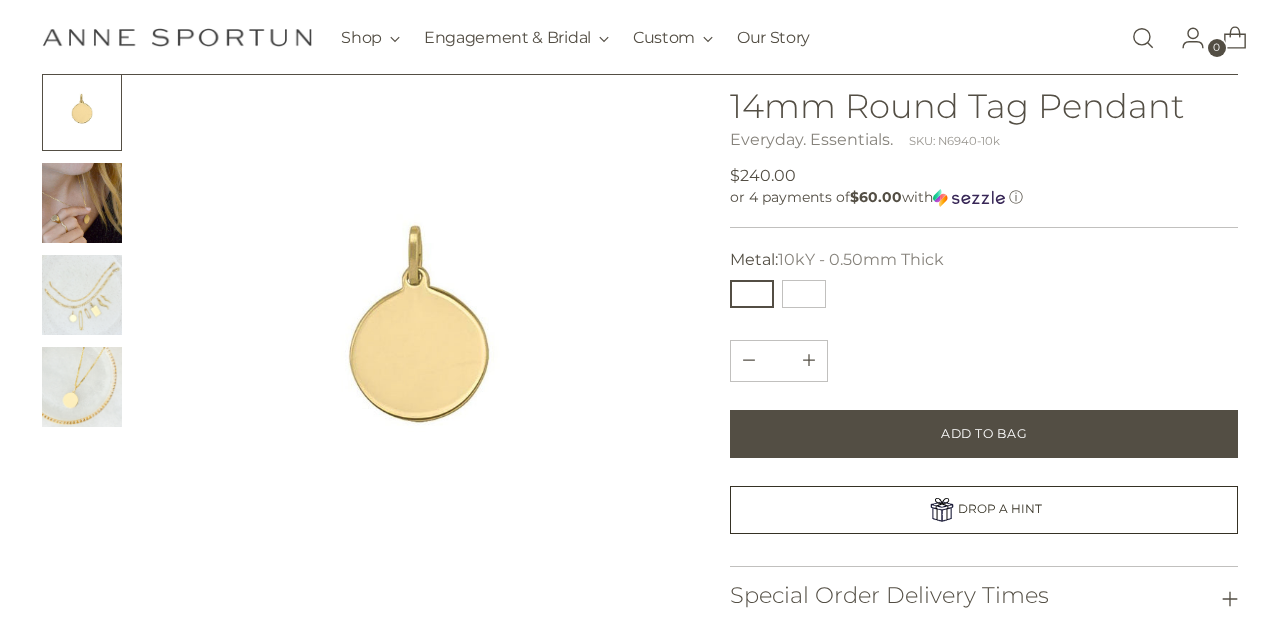 click at bounding box center [752, 294] 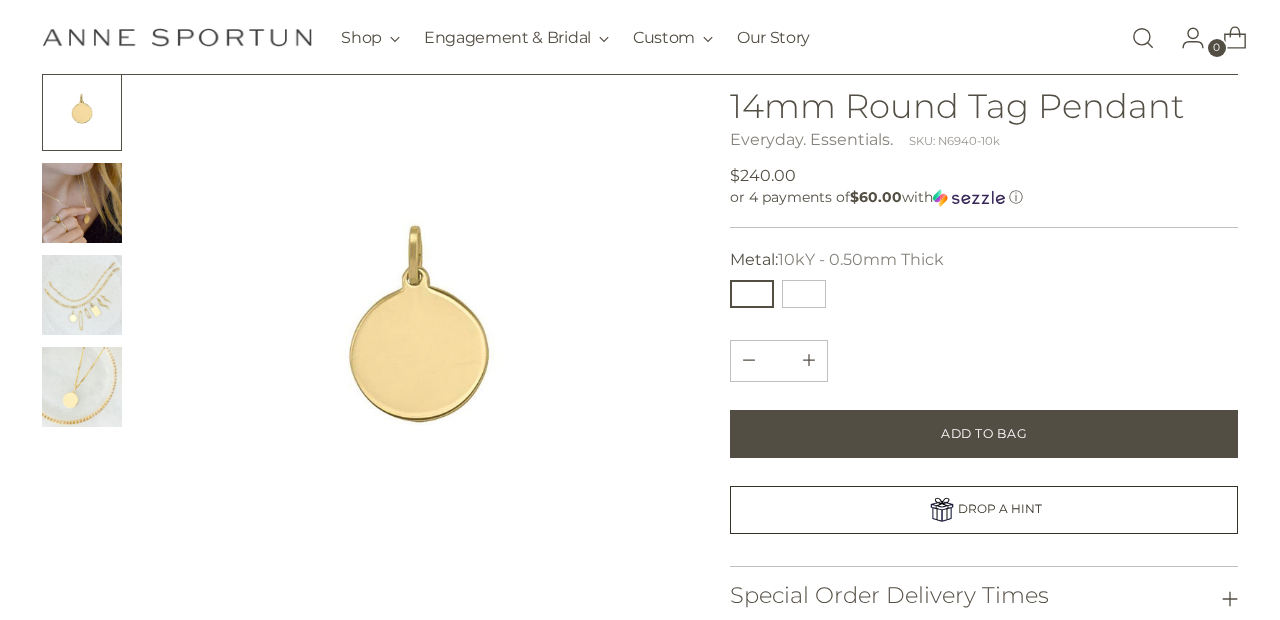 type 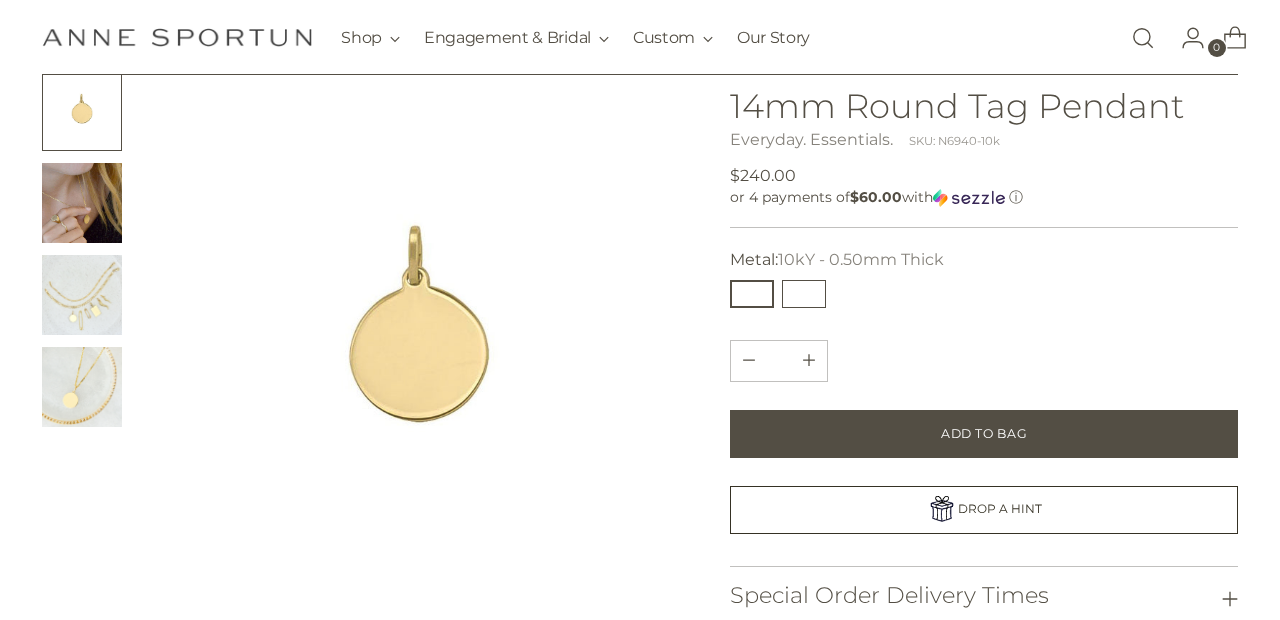 click at bounding box center (804, 294) 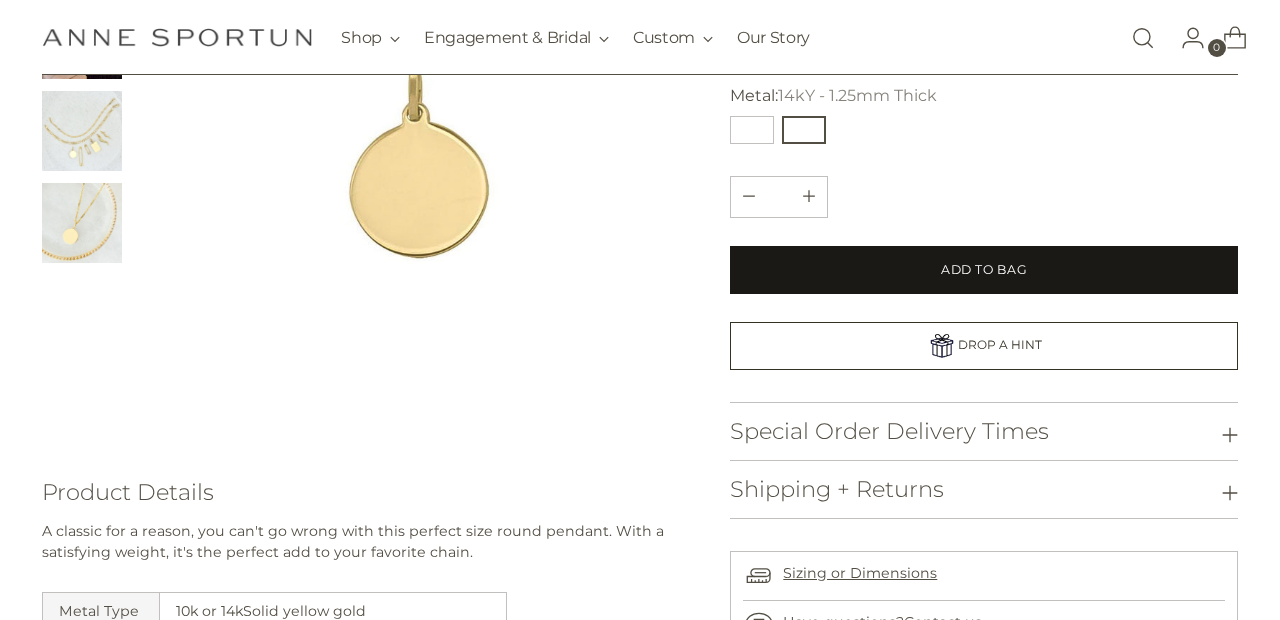 scroll, scrollTop: 415, scrollLeft: 0, axis: vertical 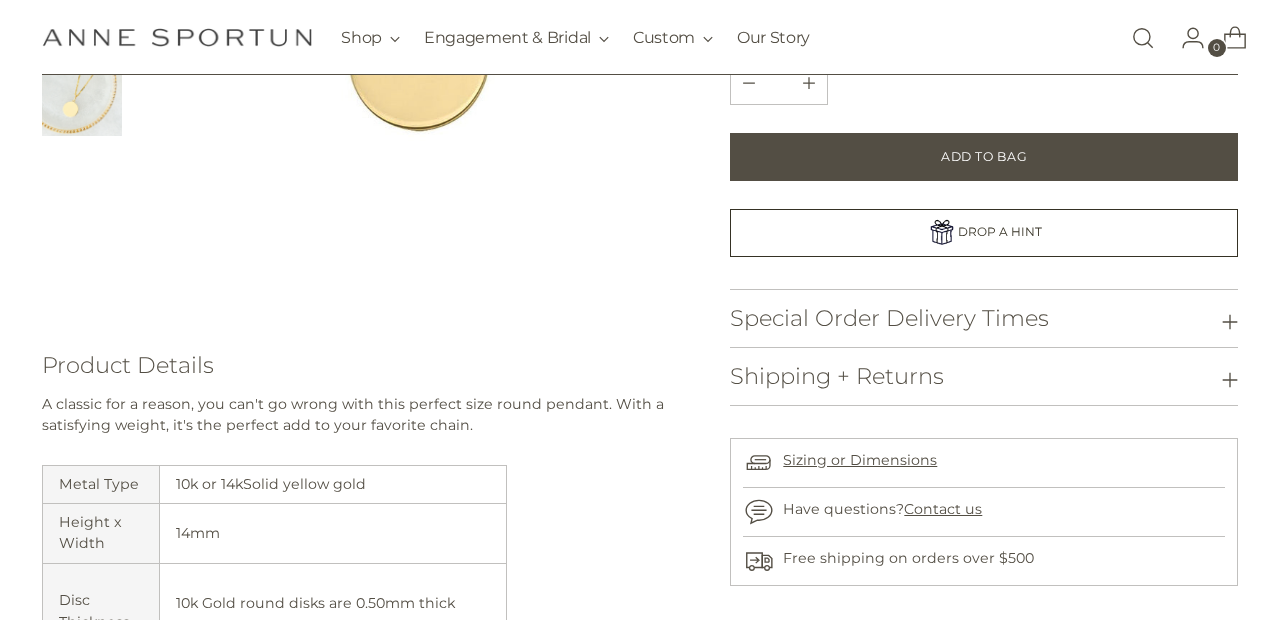 click 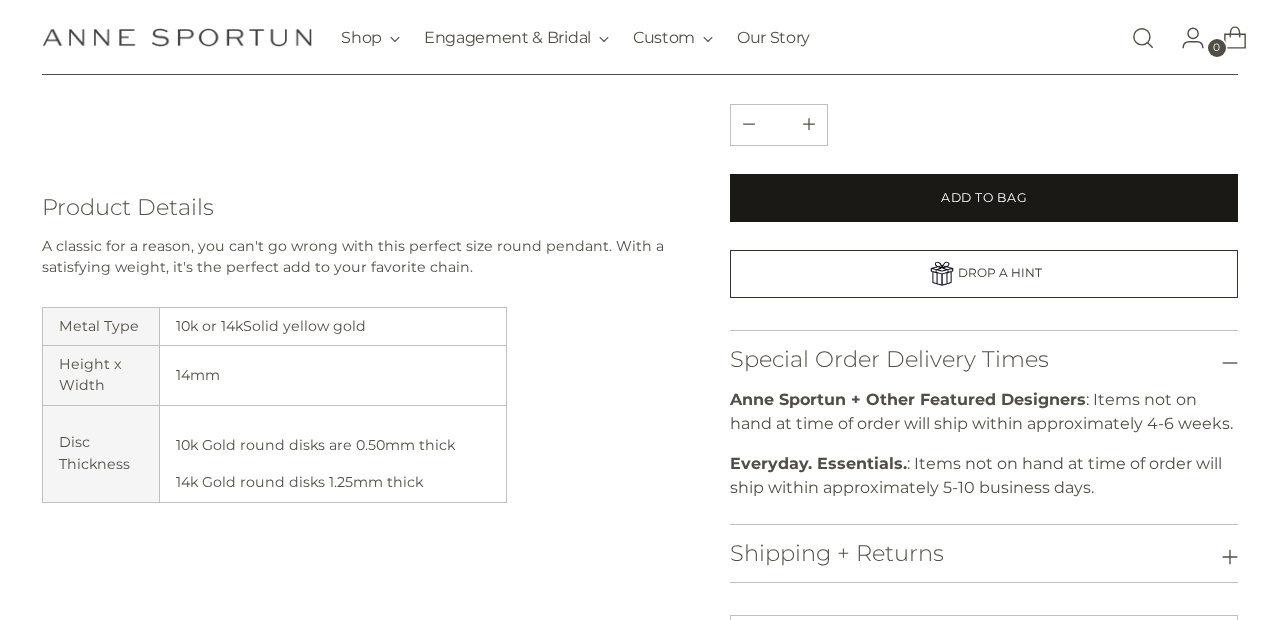 scroll, scrollTop: 567, scrollLeft: 0, axis: vertical 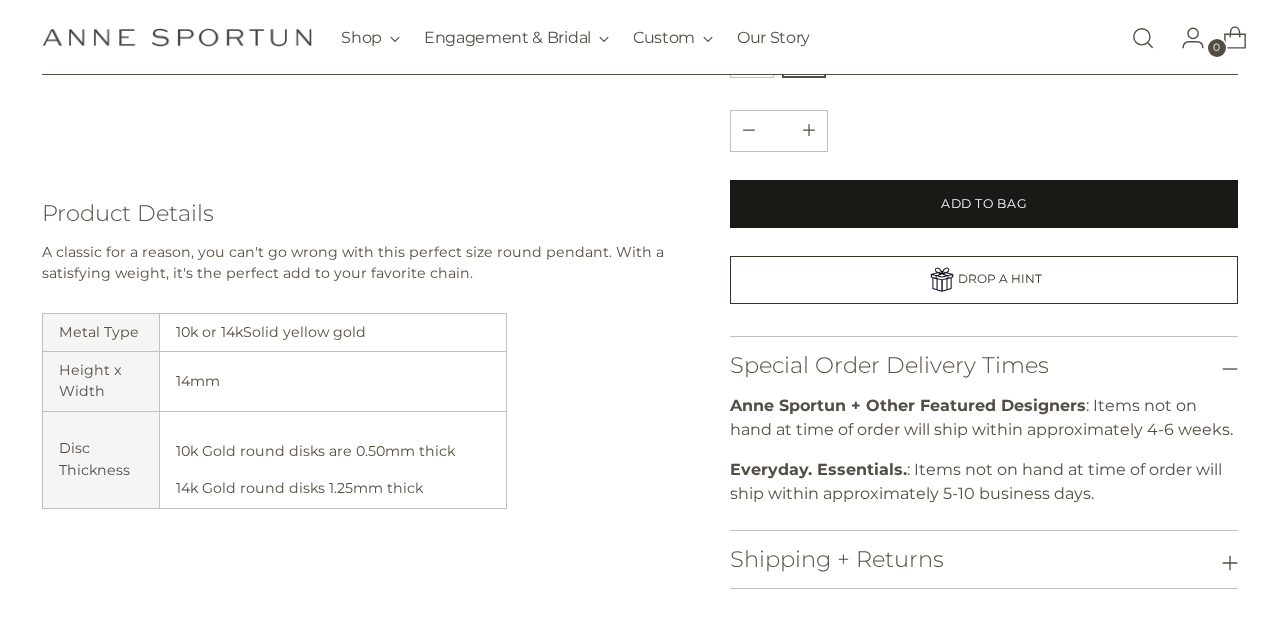click on "Add to Bag" at bounding box center [983, 203] 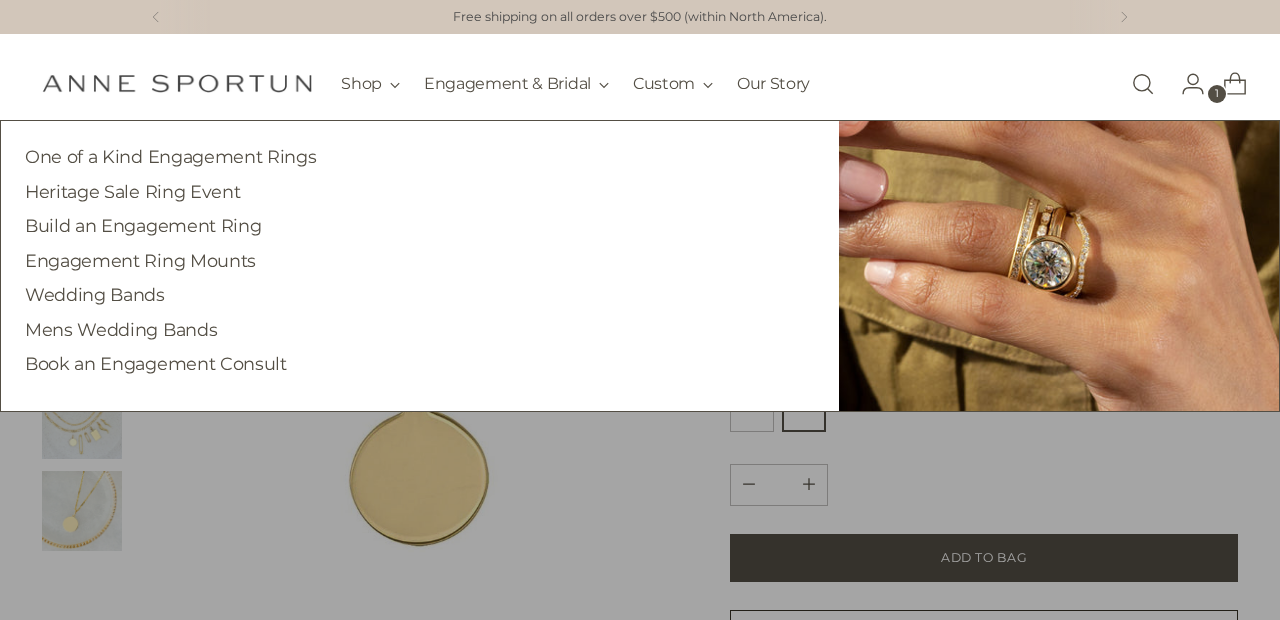 scroll, scrollTop: 0, scrollLeft: 0, axis: both 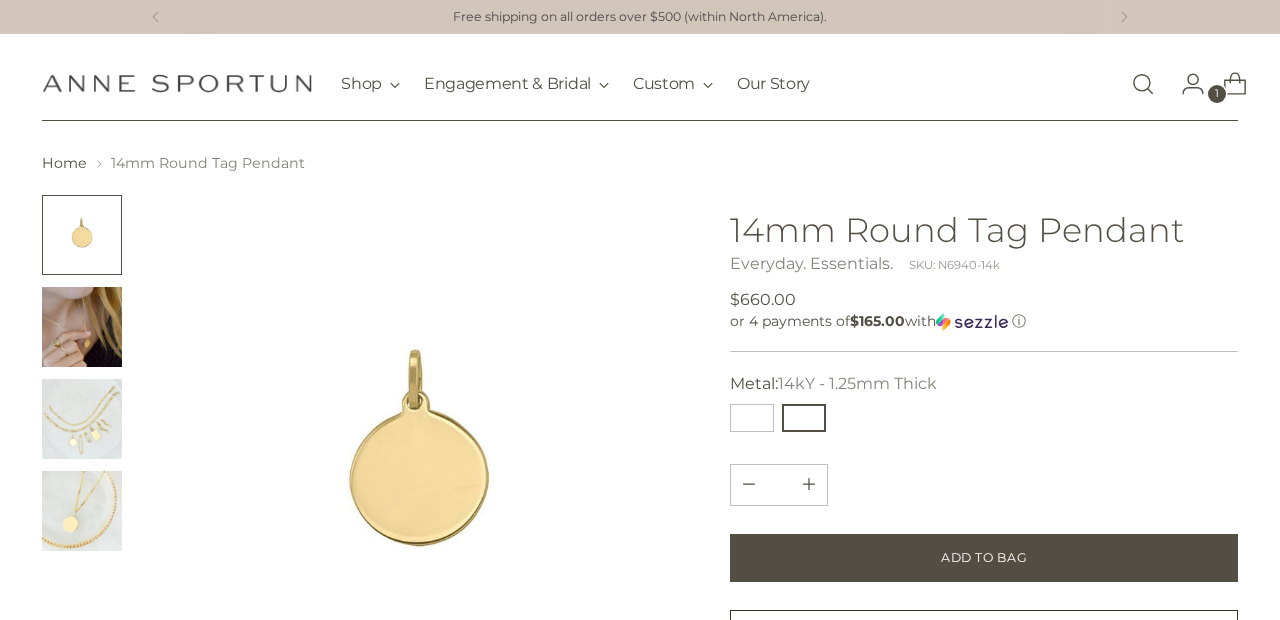click at bounding box center (1143, 84) 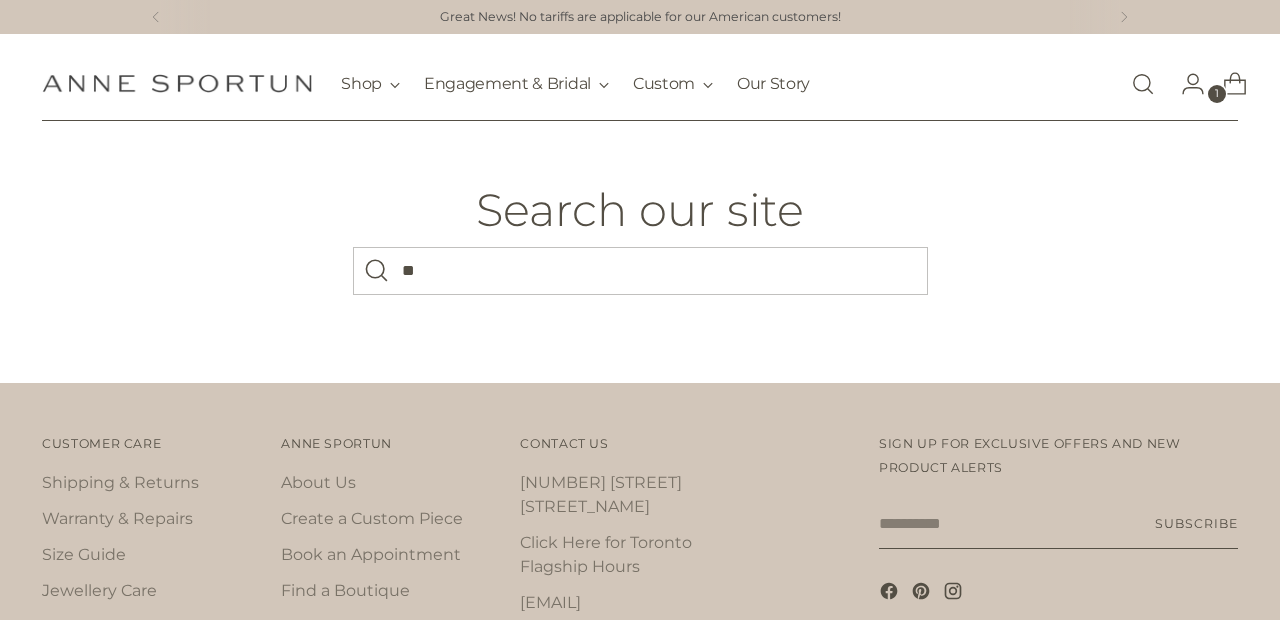 scroll, scrollTop: 0, scrollLeft: 0, axis: both 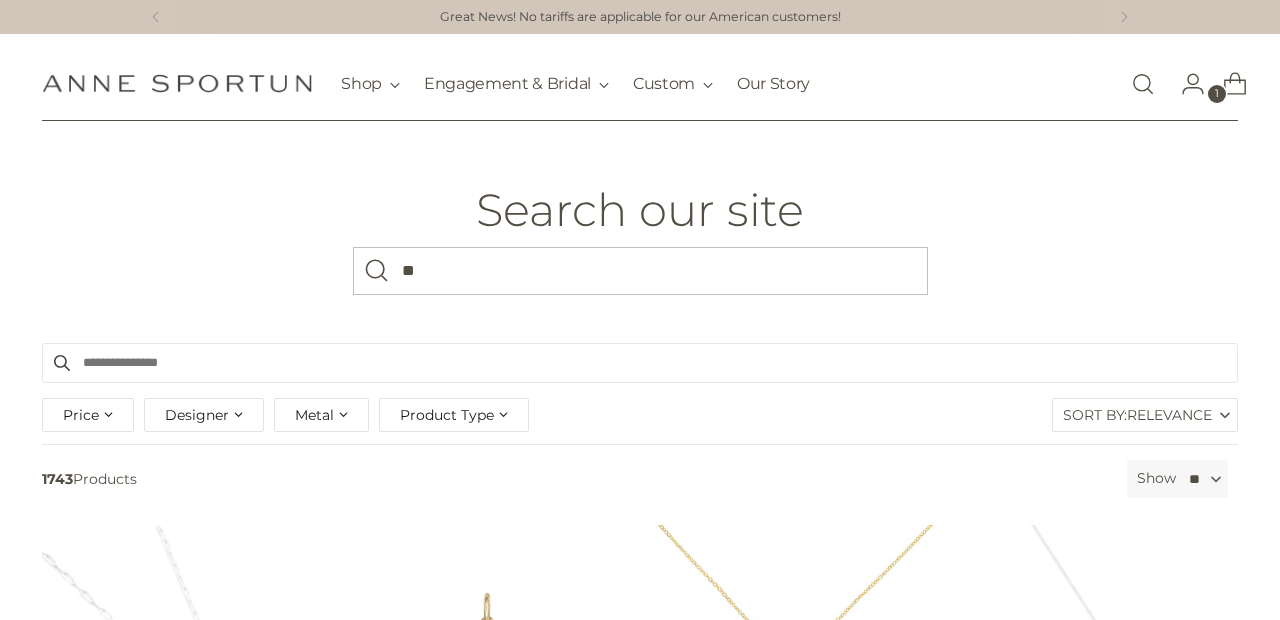 type on "*" 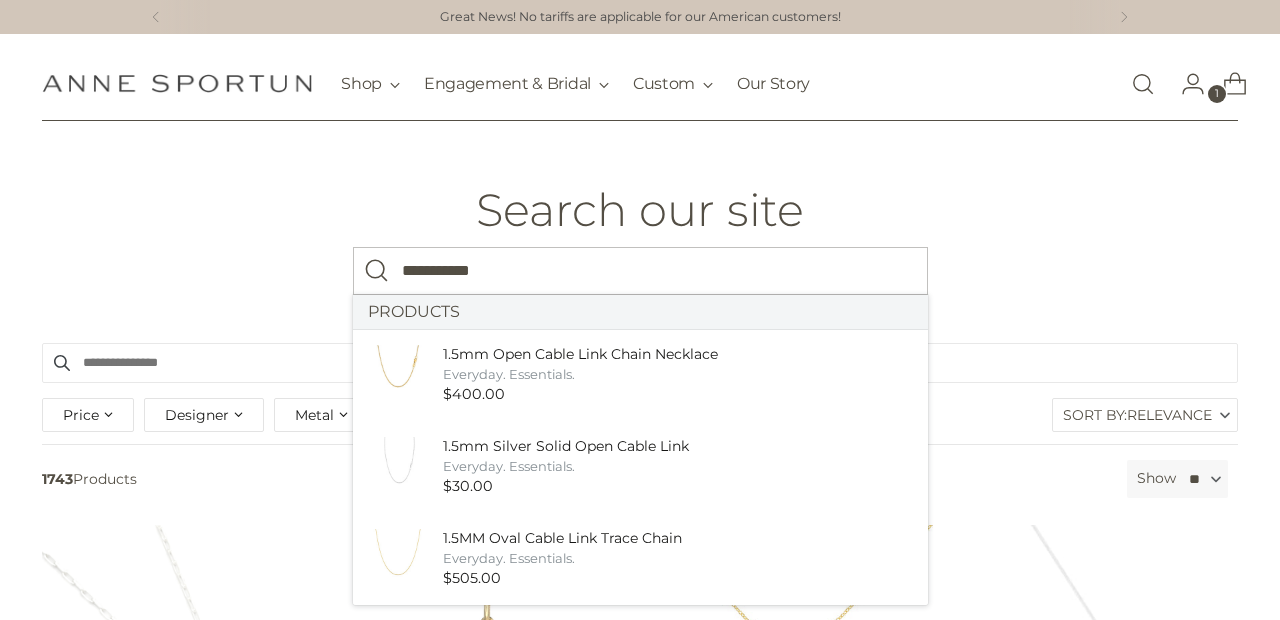 type on "**********" 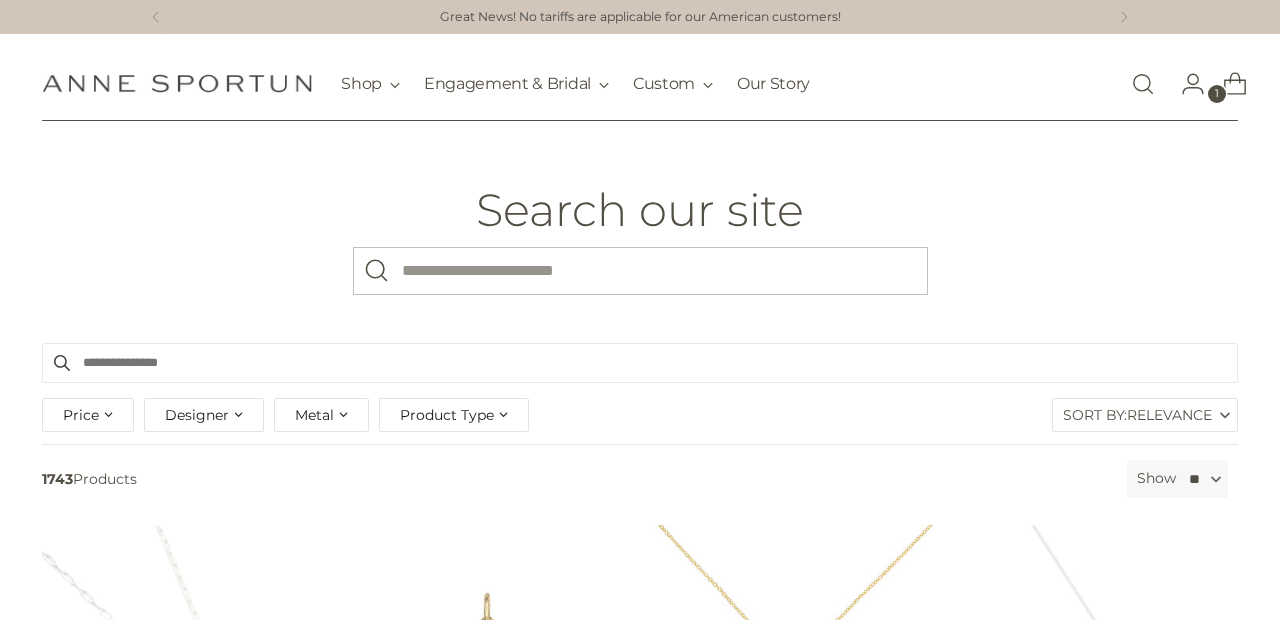 scroll, scrollTop: 0, scrollLeft: 0, axis: both 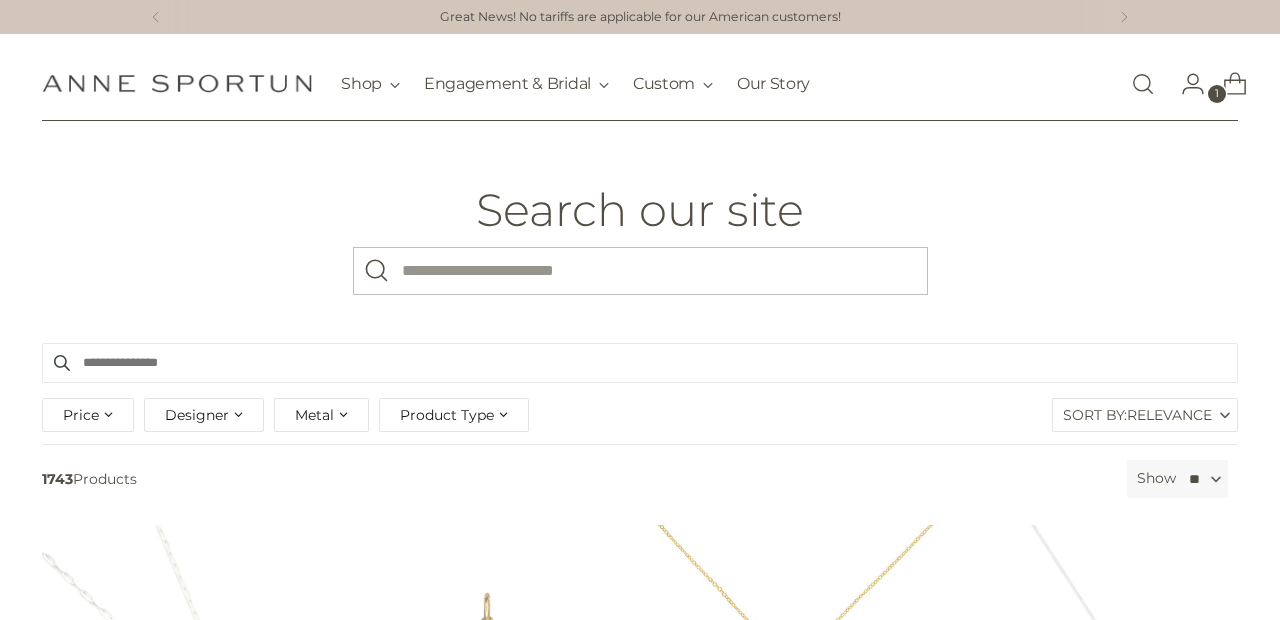click on "Great News! No tariffs are applicable for our American customers!" at bounding box center [640, 17] 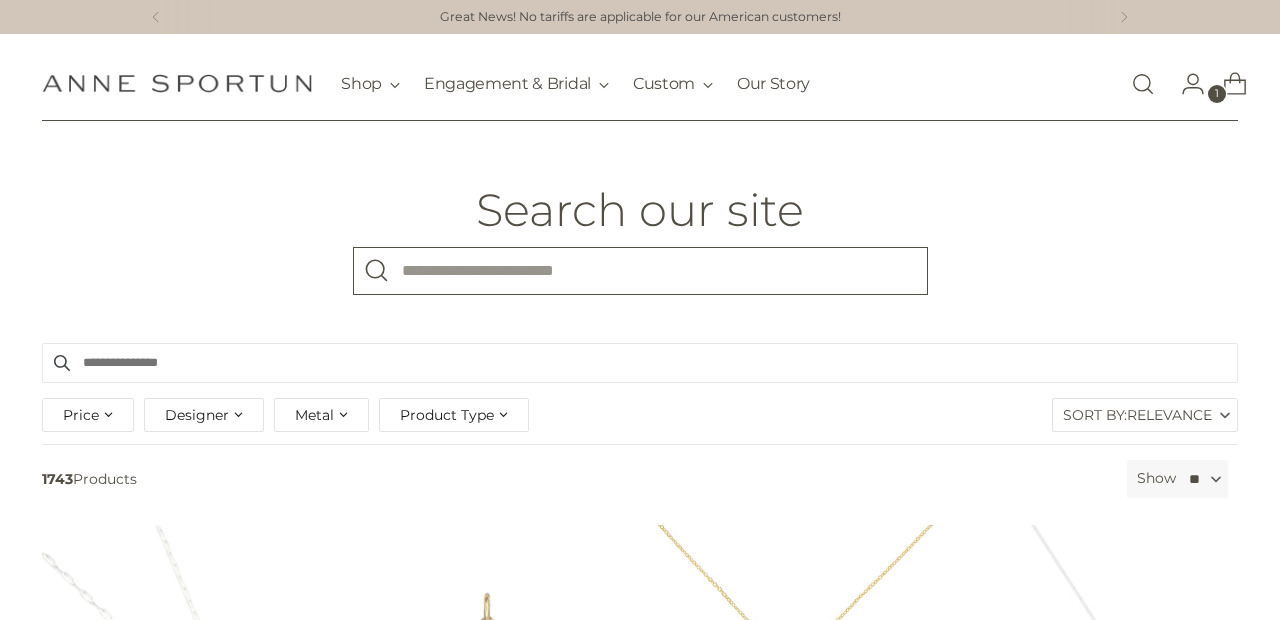 click on "What are you looking for?" at bounding box center [640, 271] 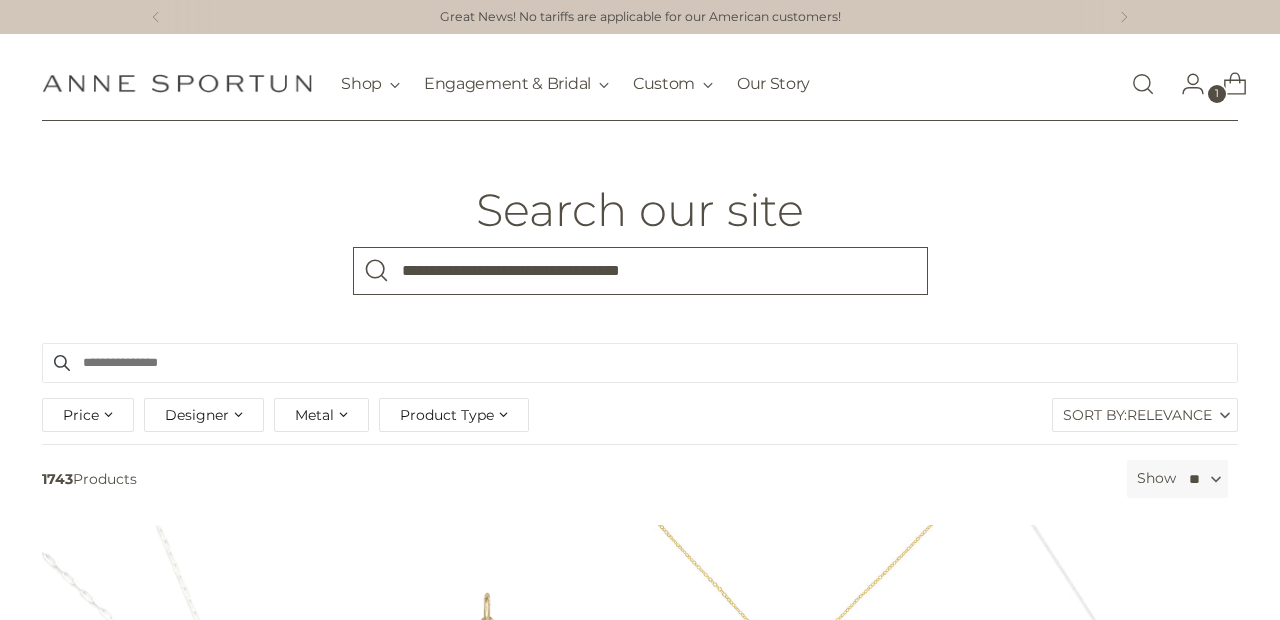 type on "**********" 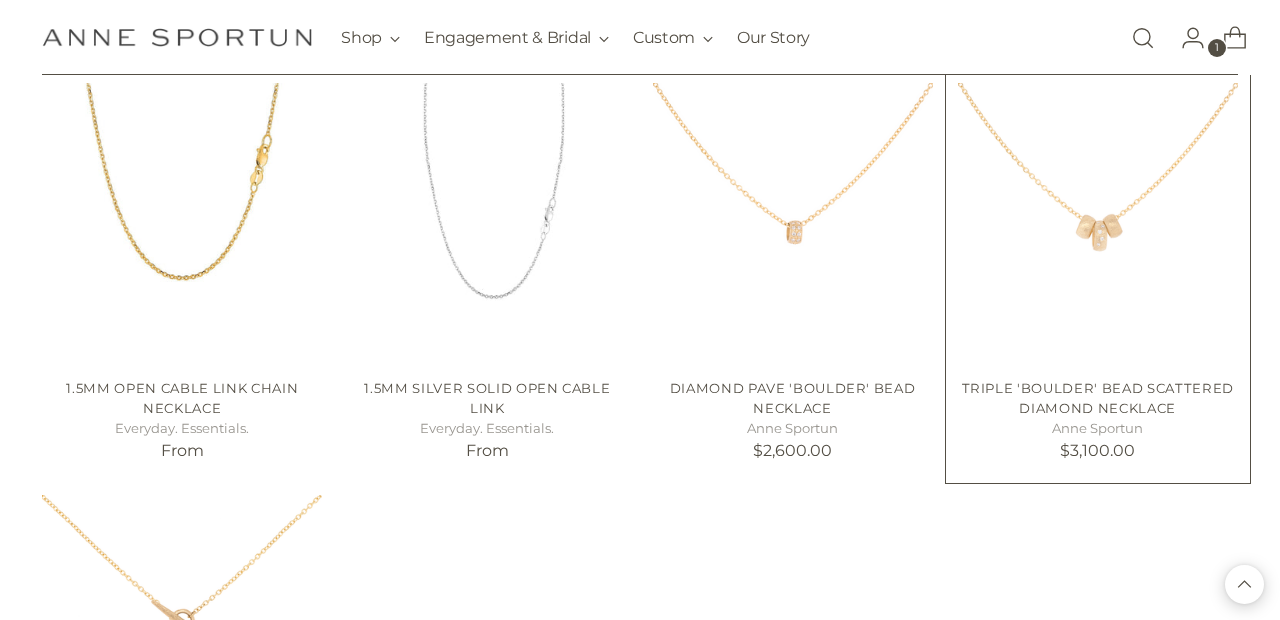 scroll, scrollTop: 480, scrollLeft: 0, axis: vertical 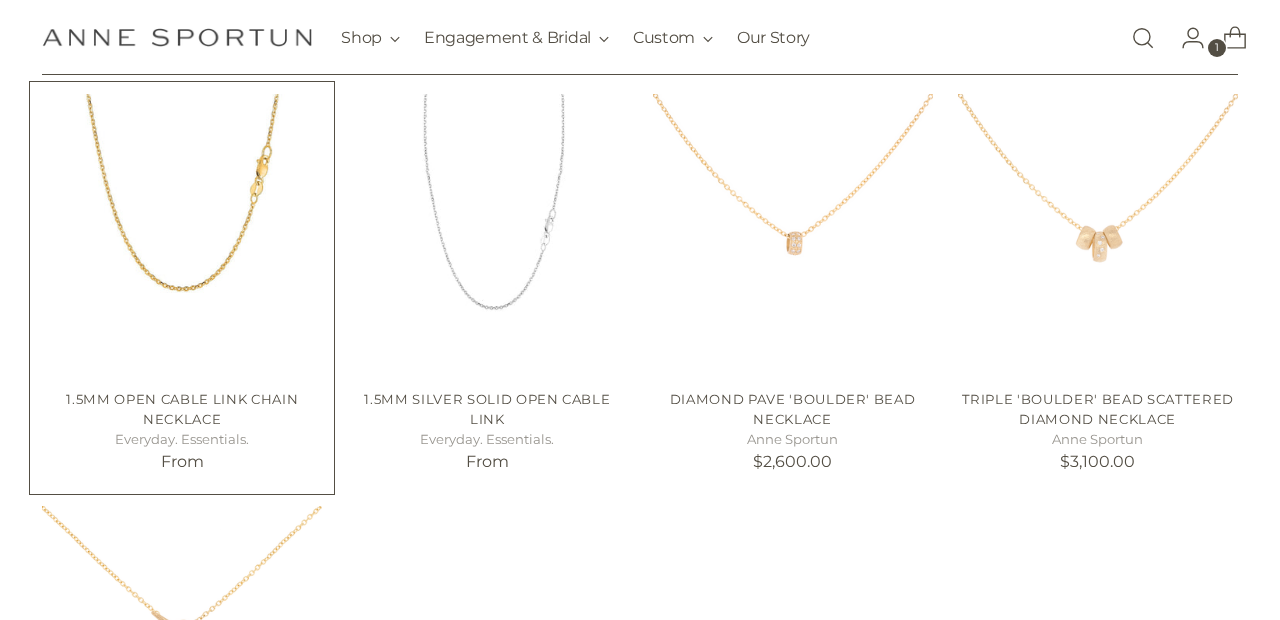click at bounding box center (0, 0) 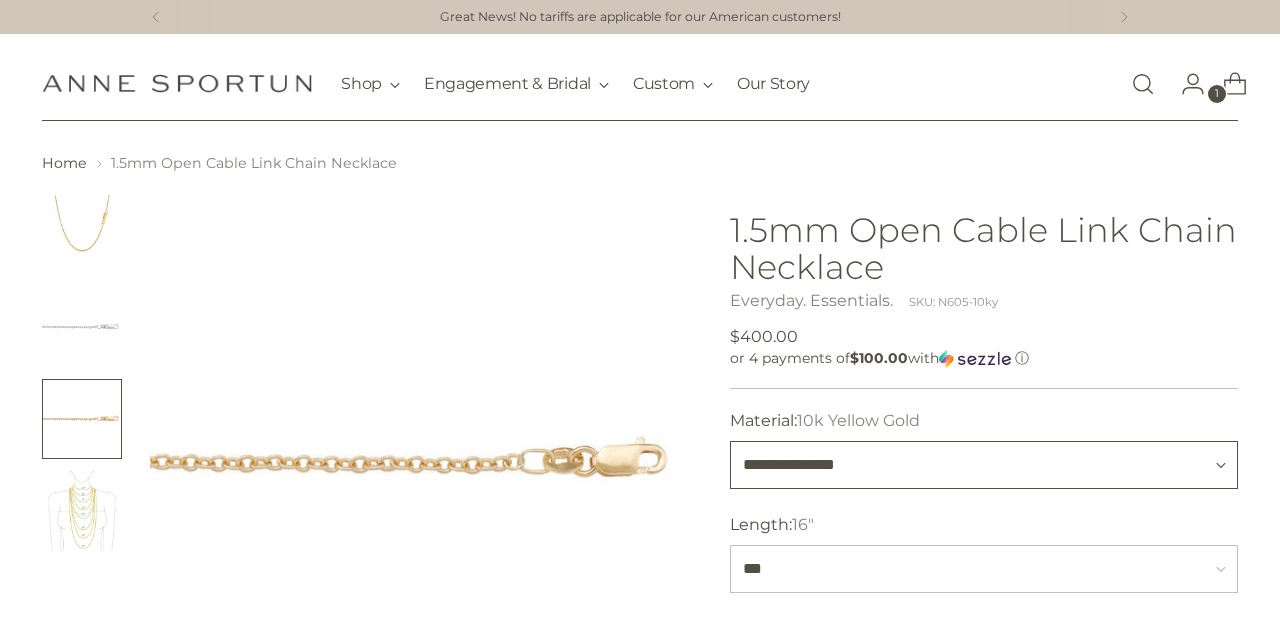 scroll, scrollTop: 89, scrollLeft: 0, axis: vertical 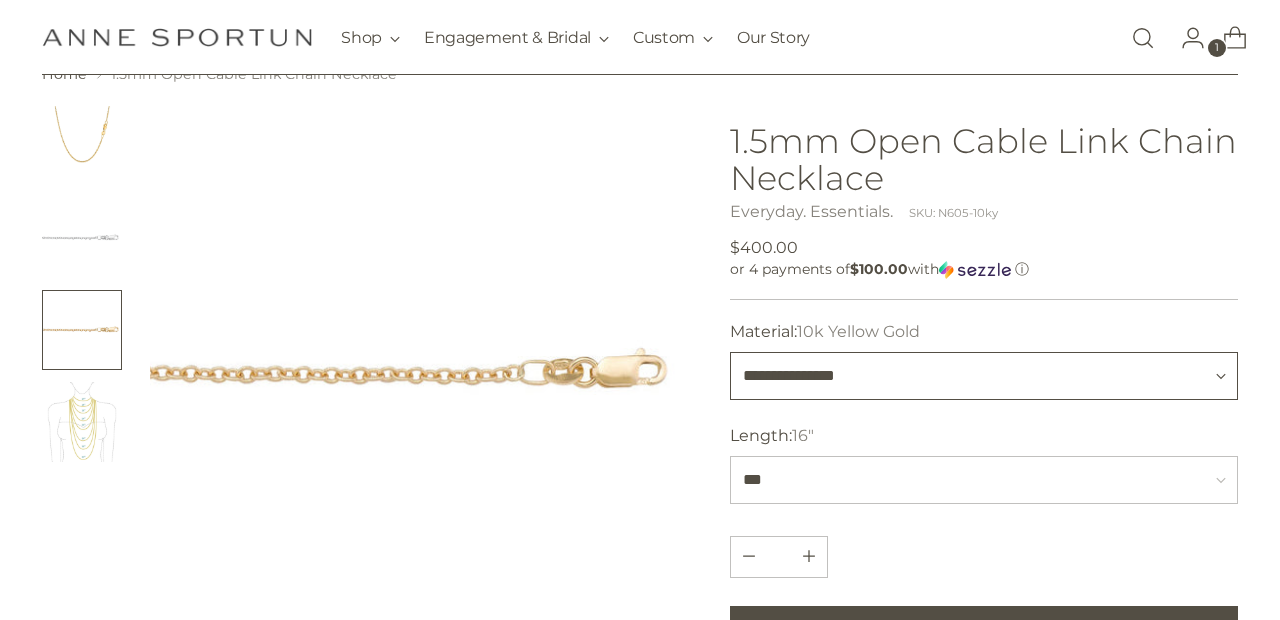 click on "**********" at bounding box center [983, 376] 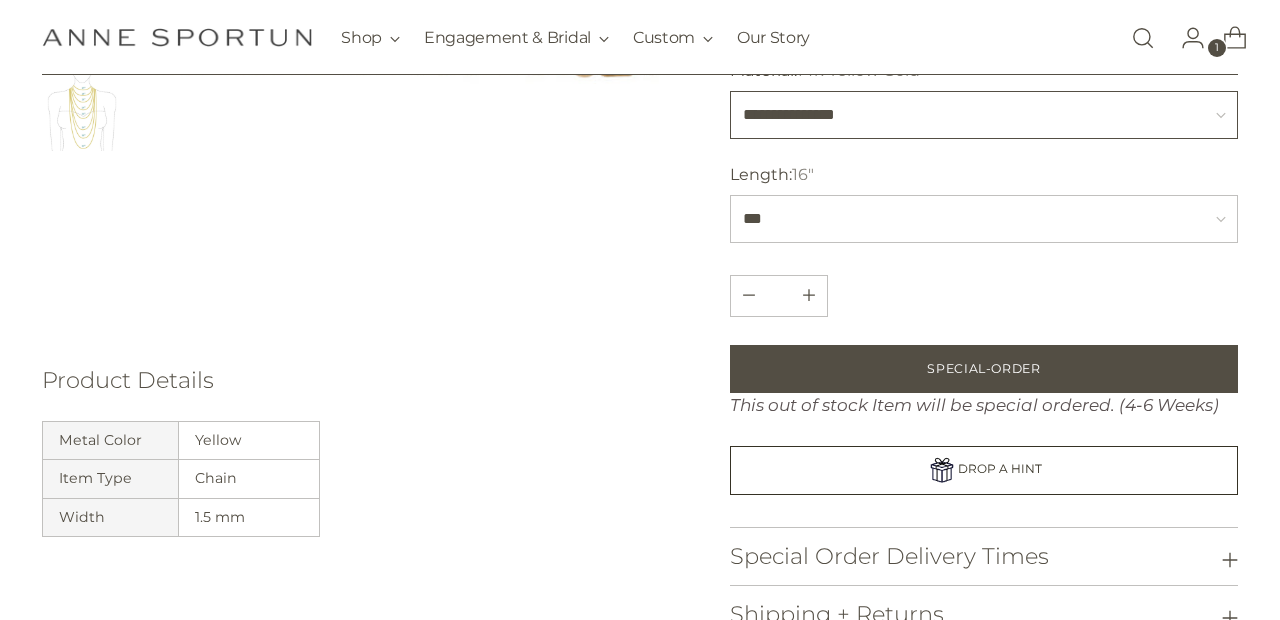 scroll, scrollTop: 387, scrollLeft: 0, axis: vertical 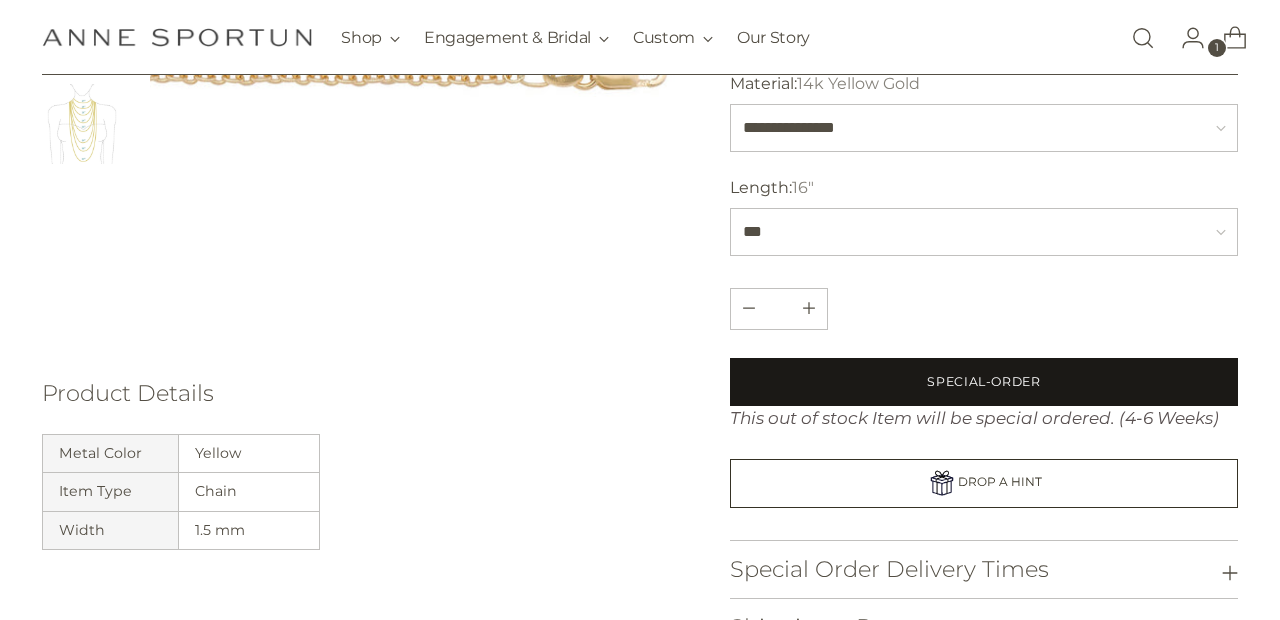 click on "Special-Order" at bounding box center [983, 382] 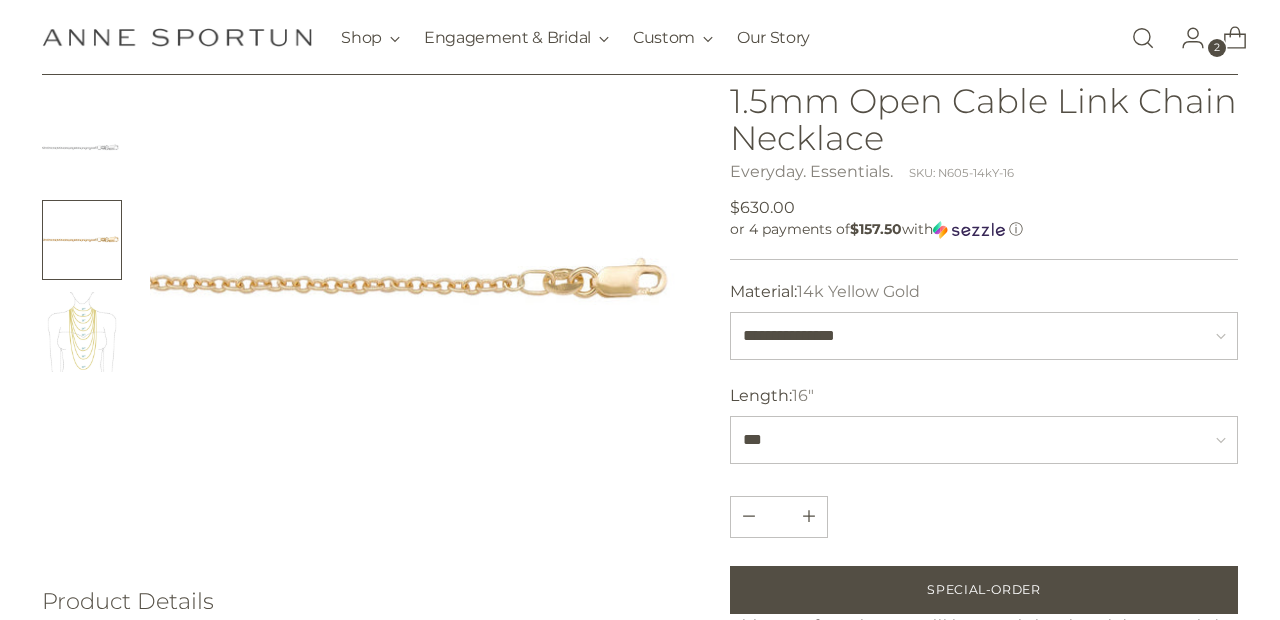 scroll, scrollTop: 130, scrollLeft: 0, axis: vertical 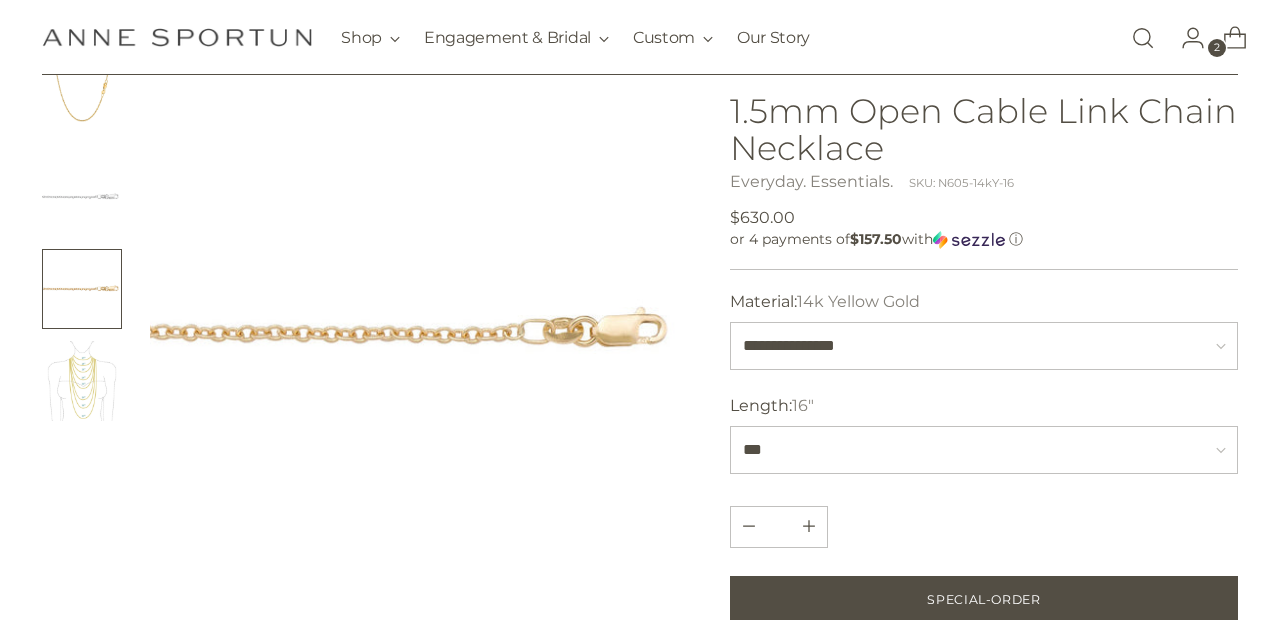 click on "2" at bounding box center (1217, 48) 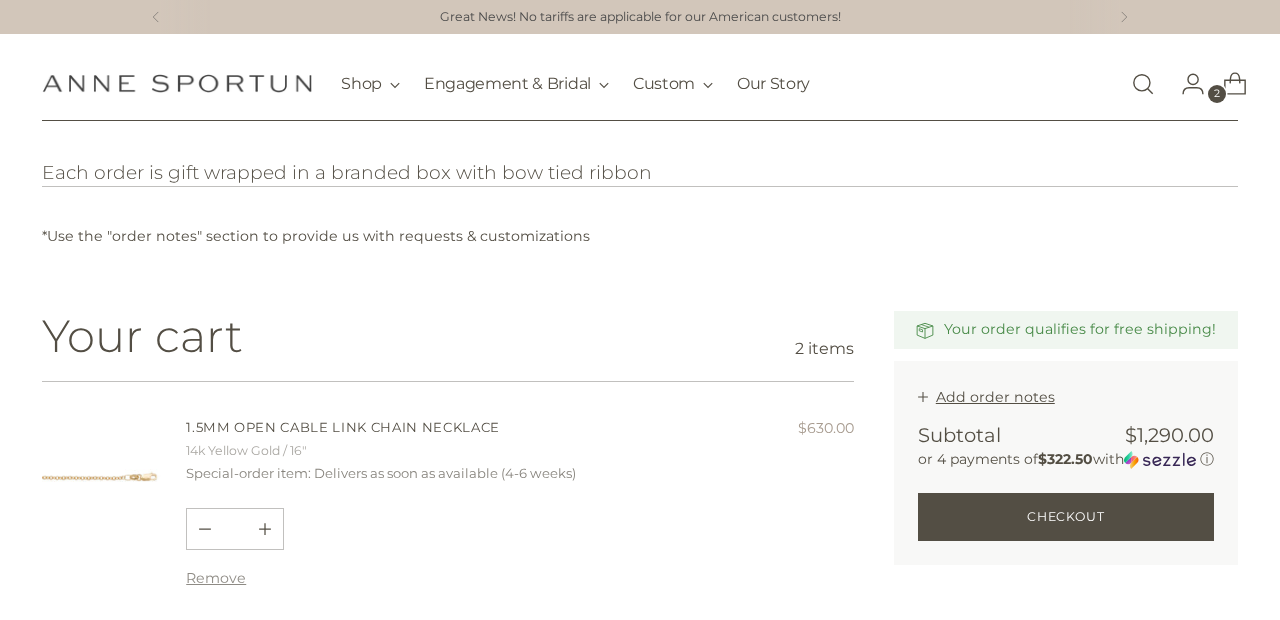 scroll, scrollTop: 0, scrollLeft: 0, axis: both 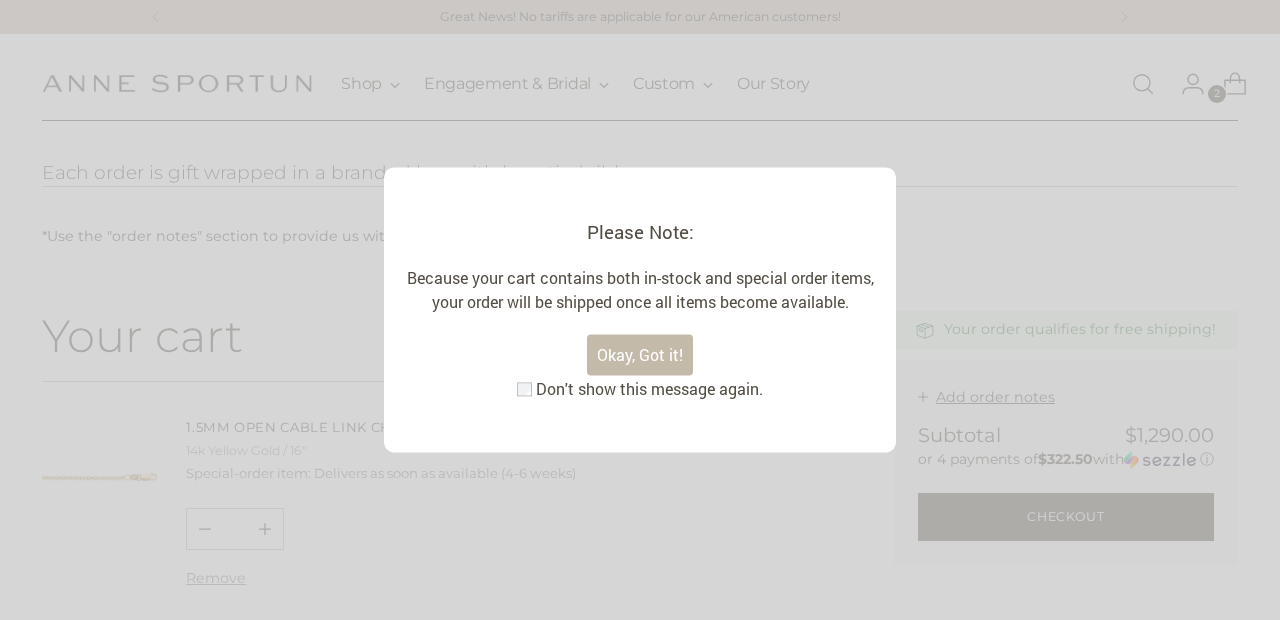 click on "Okay, Got it!" at bounding box center (640, 355) 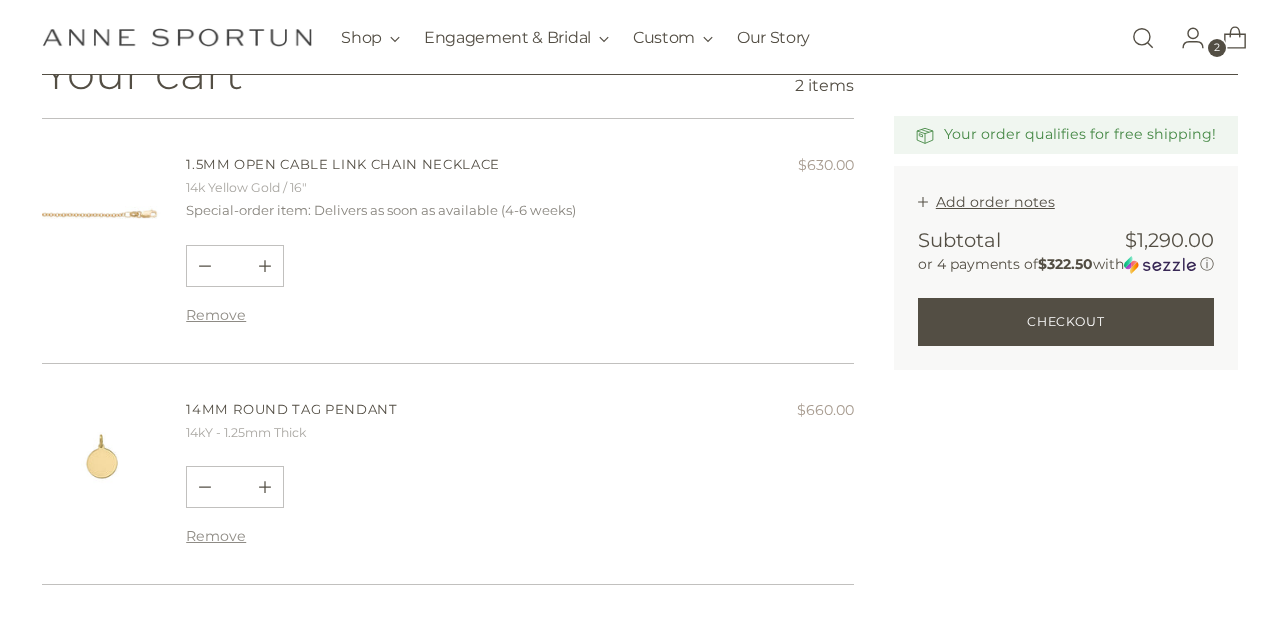 scroll, scrollTop: 270, scrollLeft: 0, axis: vertical 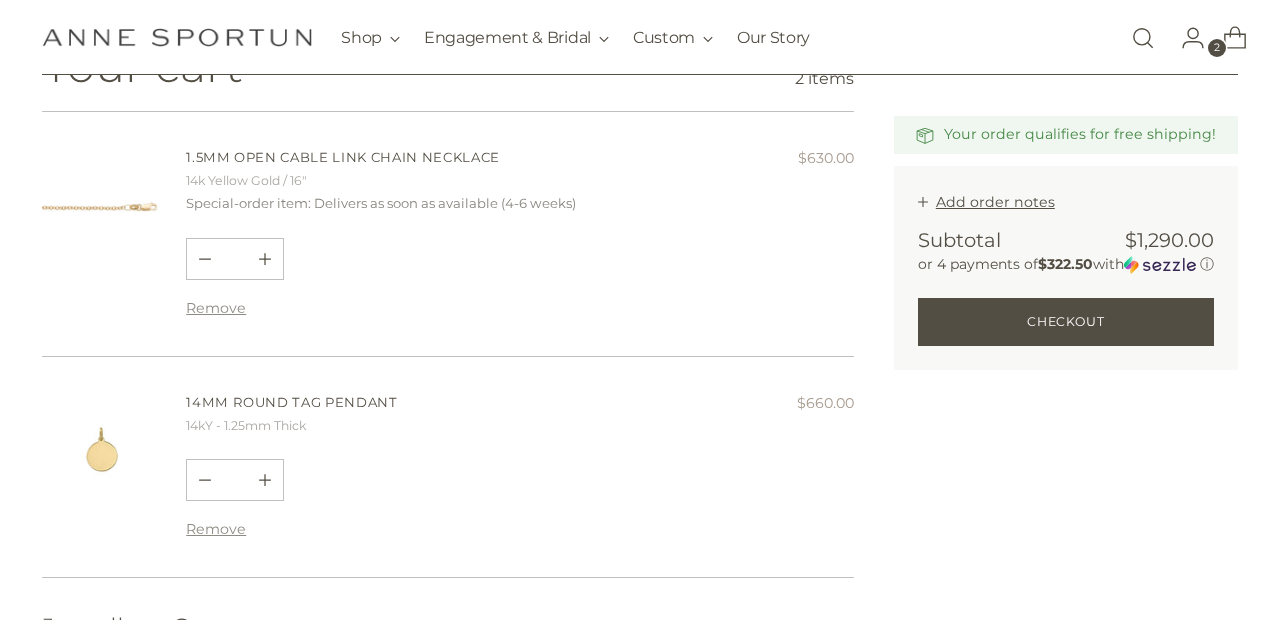 click at bounding box center (102, 453) 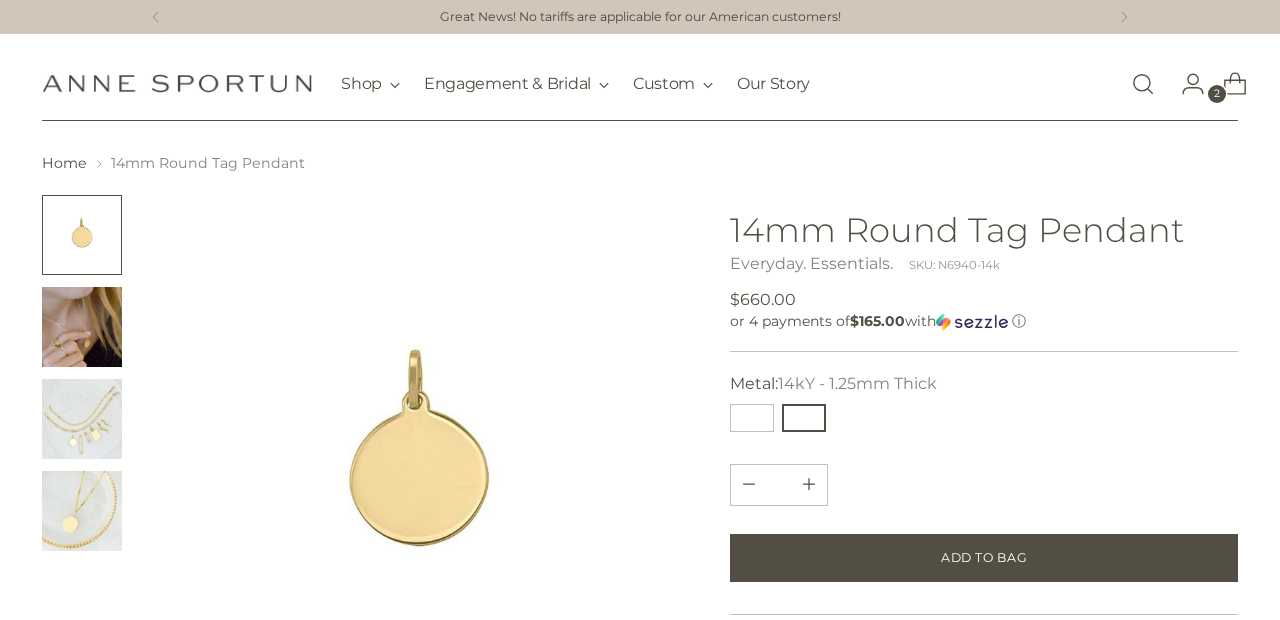 scroll, scrollTop: 0, scrollLeft: 0, axis: both 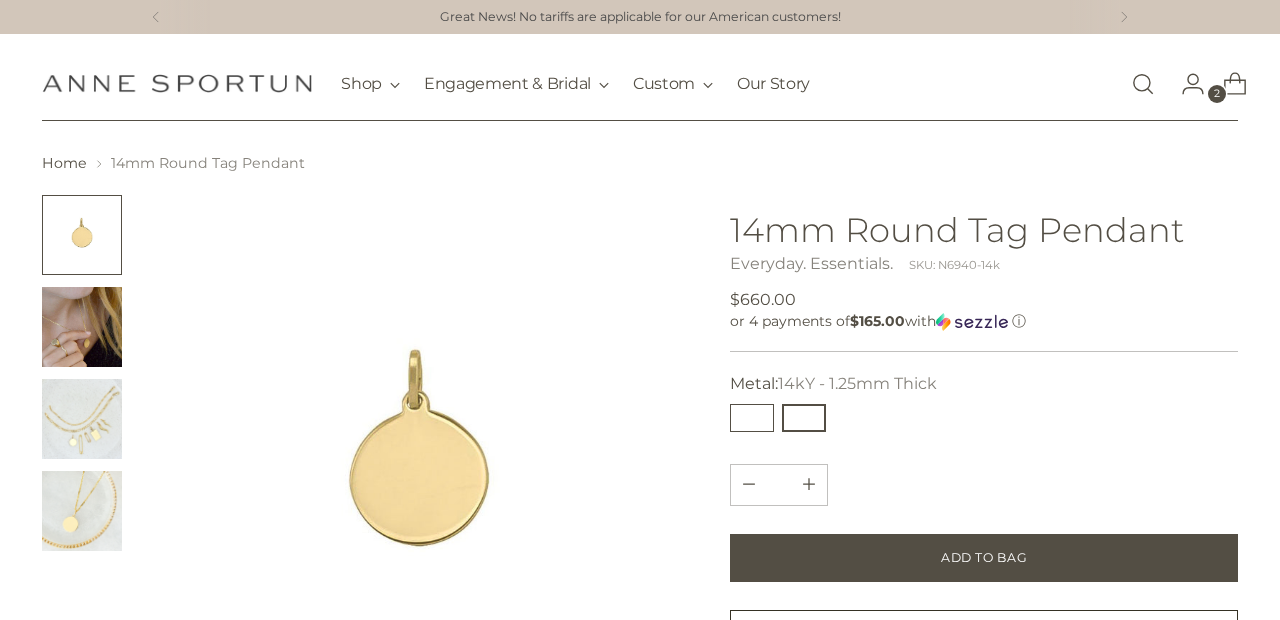click at bounding box center [752, 418] 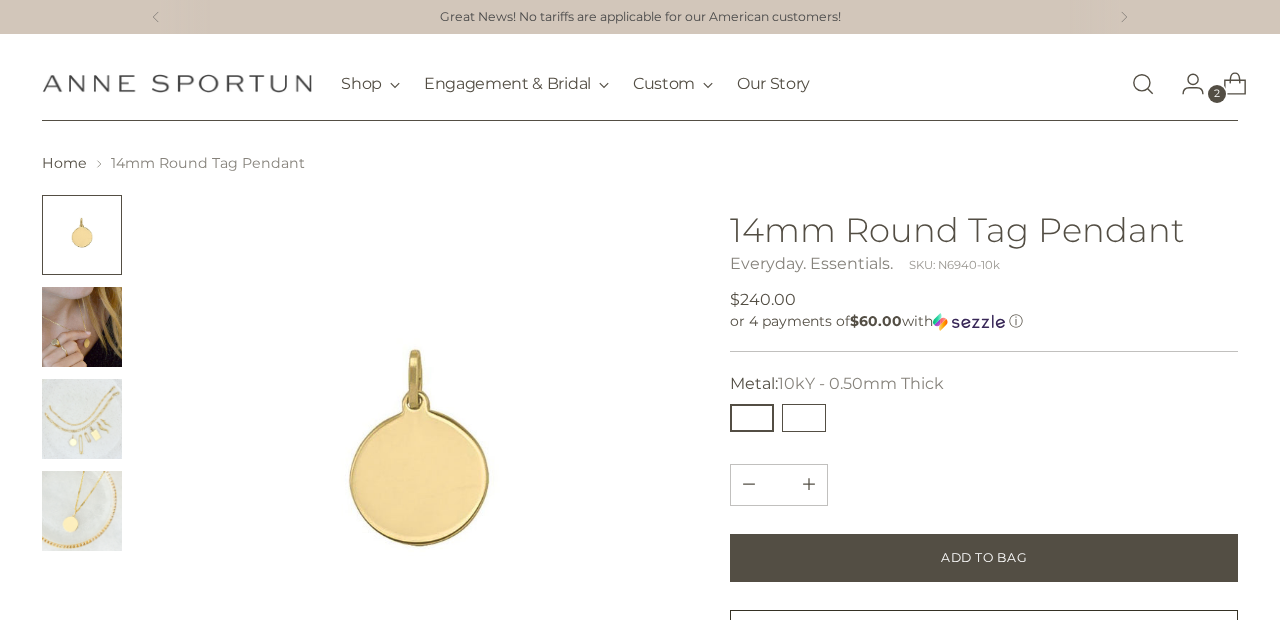 click at bounding box center (804, 418) 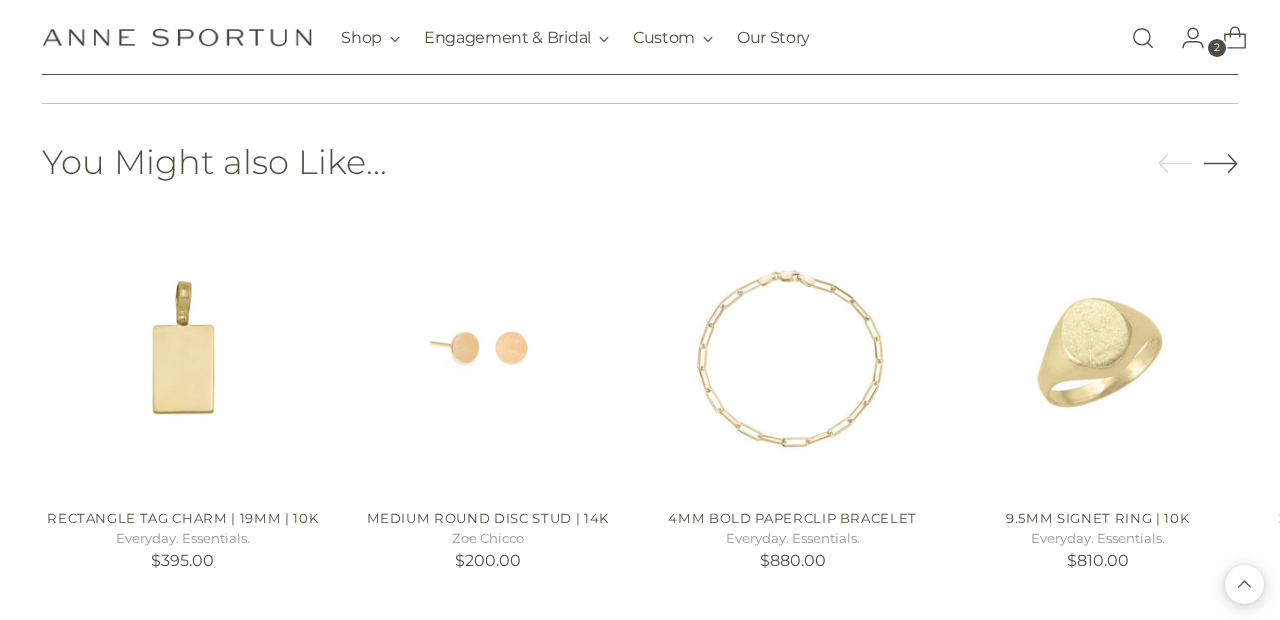 scroll, scrollTop: 1297, scrollLeft: 0, axis: vertical 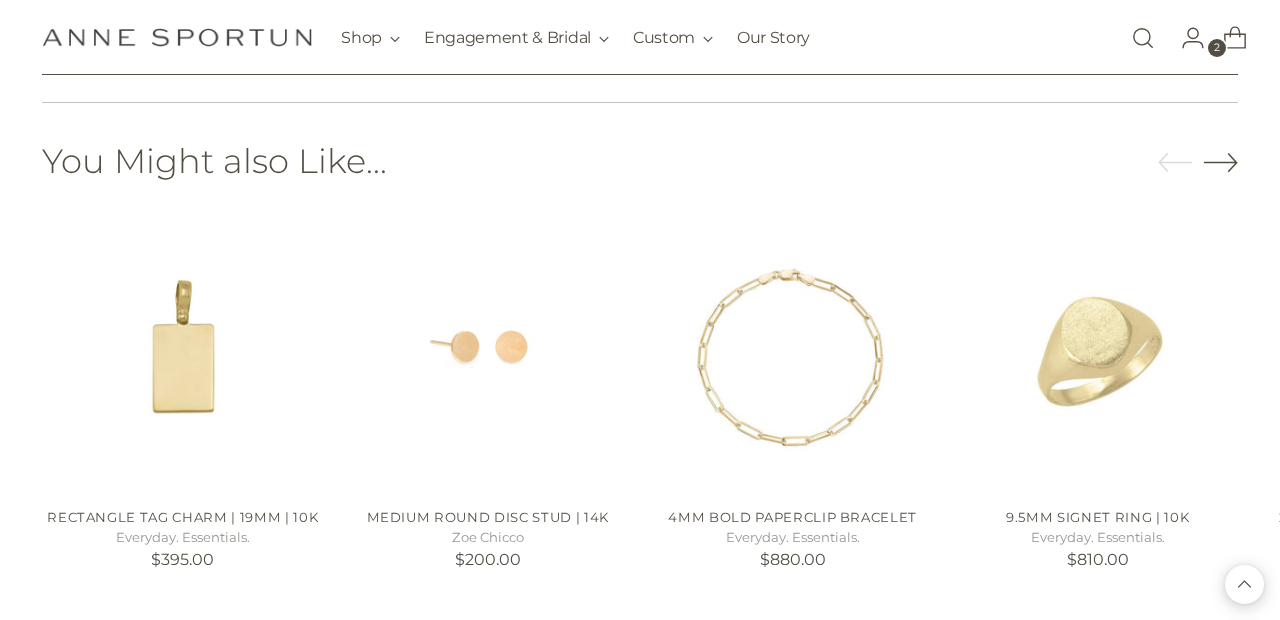 click on "2" at bounding box center [1217, 48] 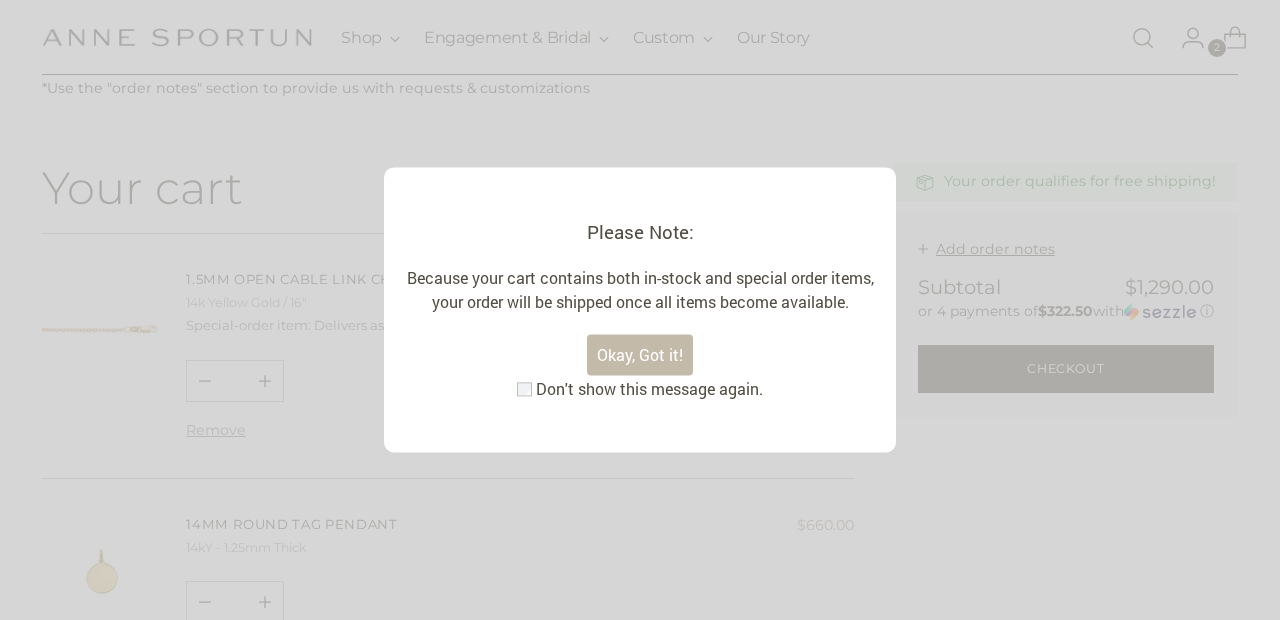 scroll, scrollTop: 148, scrollLeft: 0, axis: vertical 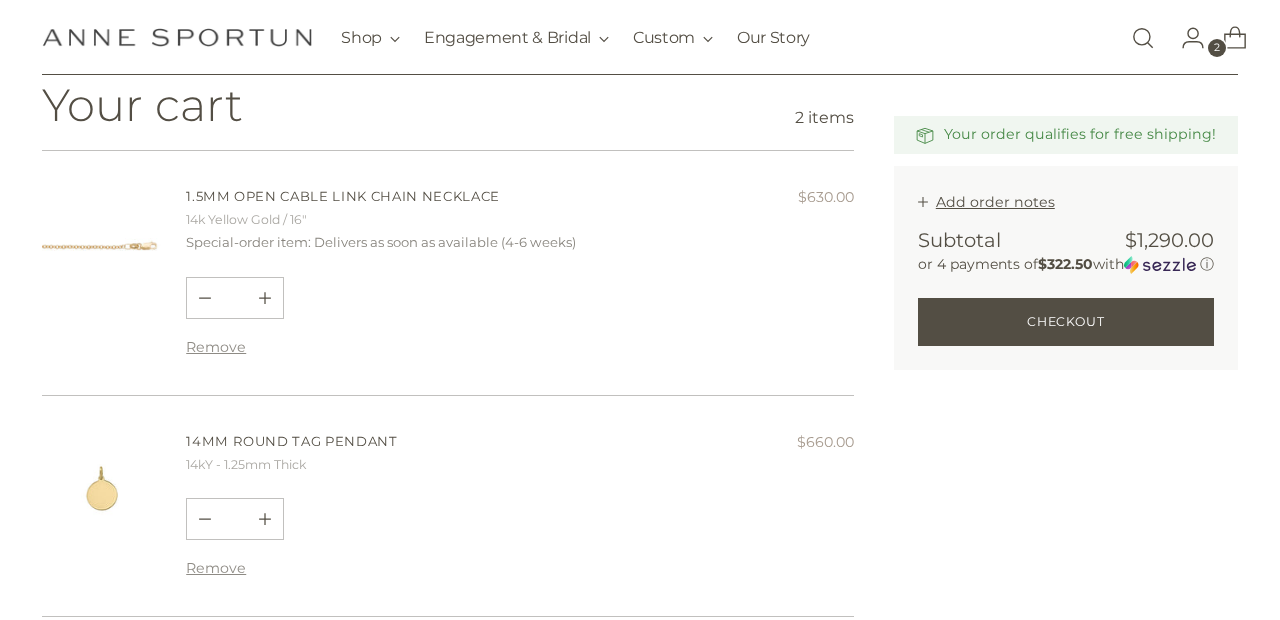 click at bounding box center (1143, 38) 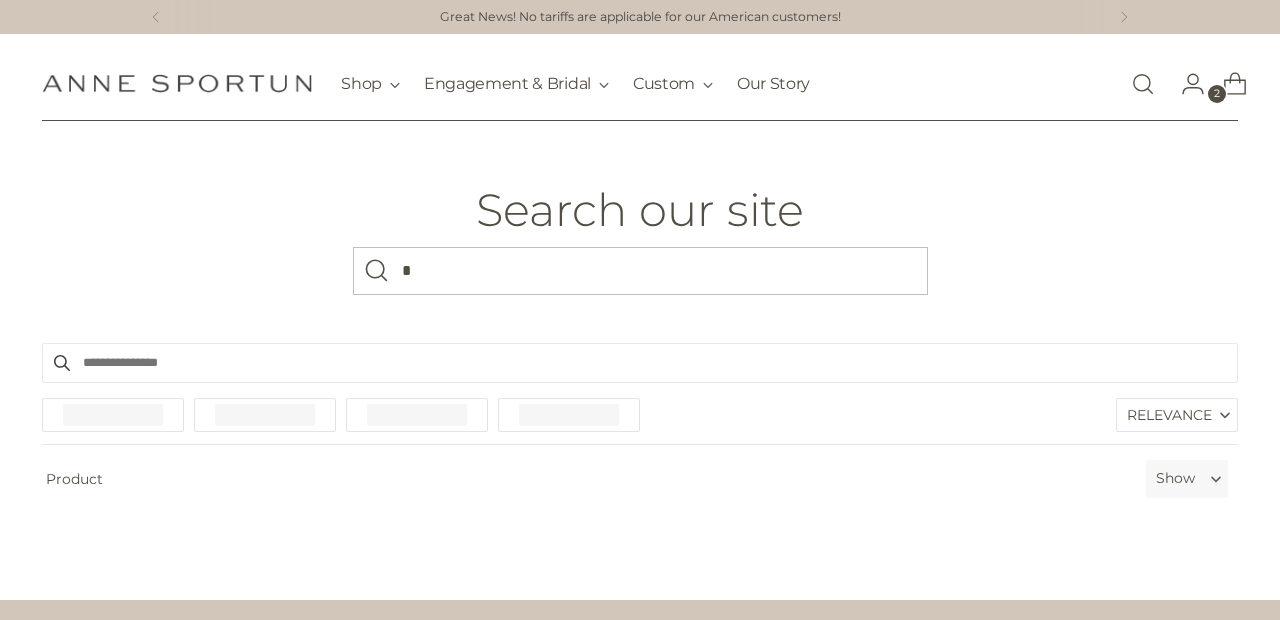 scroll, scrollTop: 0, scrollLeft: 0, axis: both 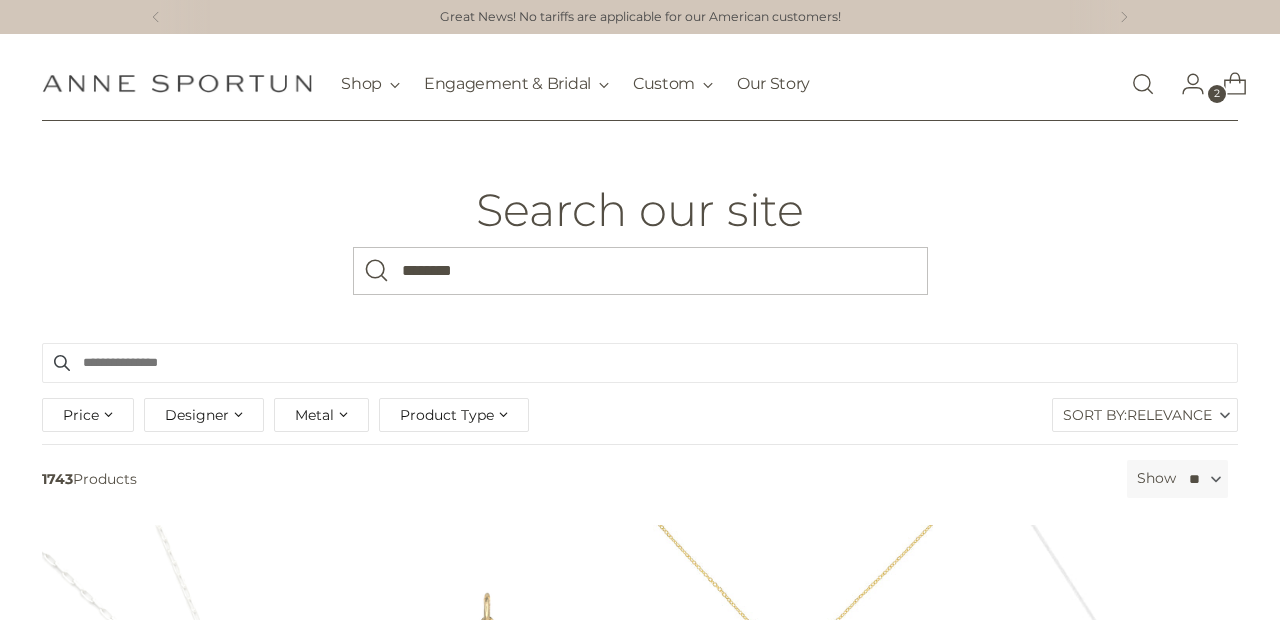 type on "********" 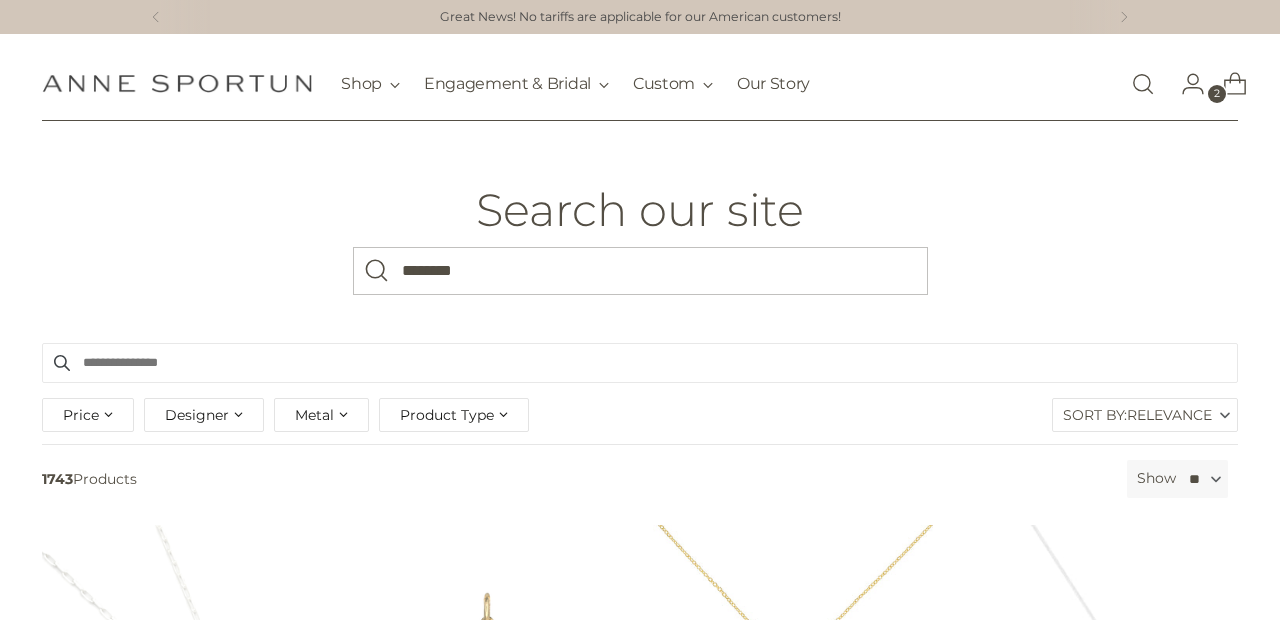 click at bounding box center [377, 271] 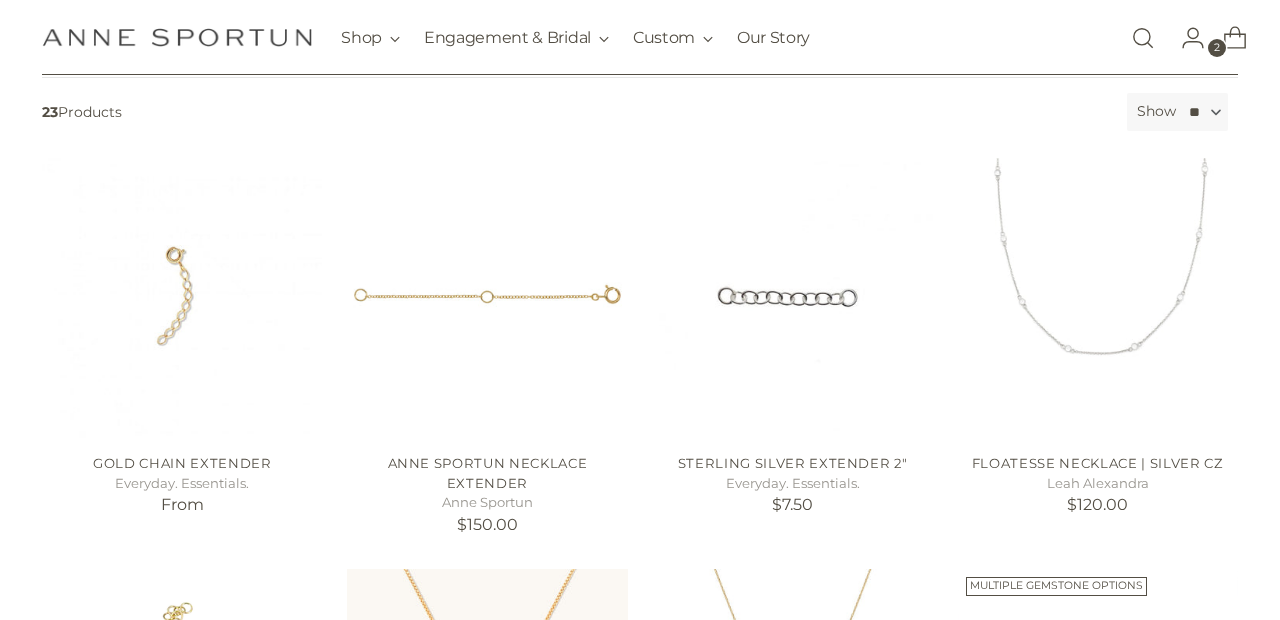 scroll, scrollTop: 373, scrollLeft: 0, axis: vertical 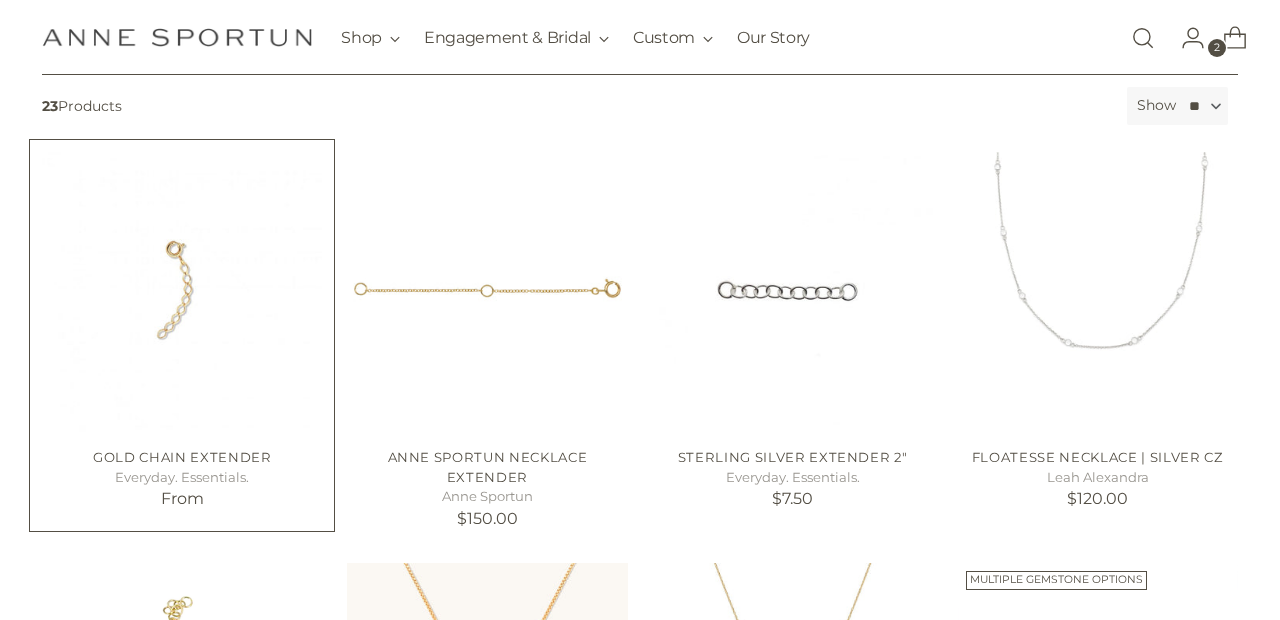 click at bounding box center (0, 0) 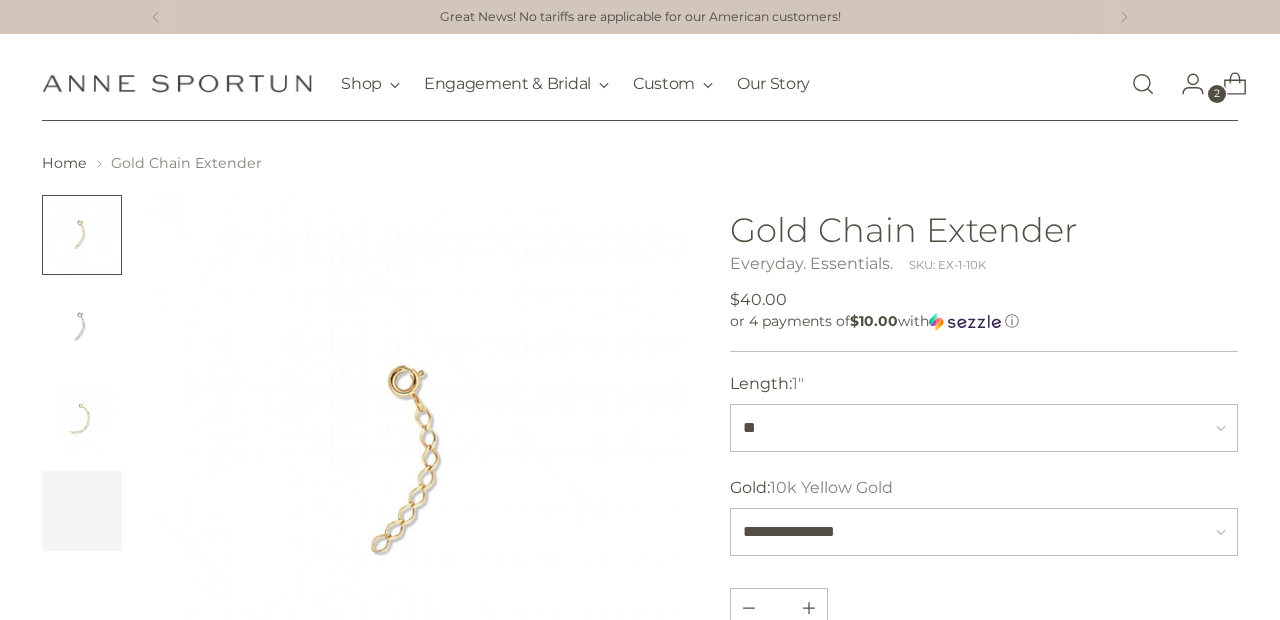 scroll, scrollTop: 0, scrollLeft: 0, axis: both 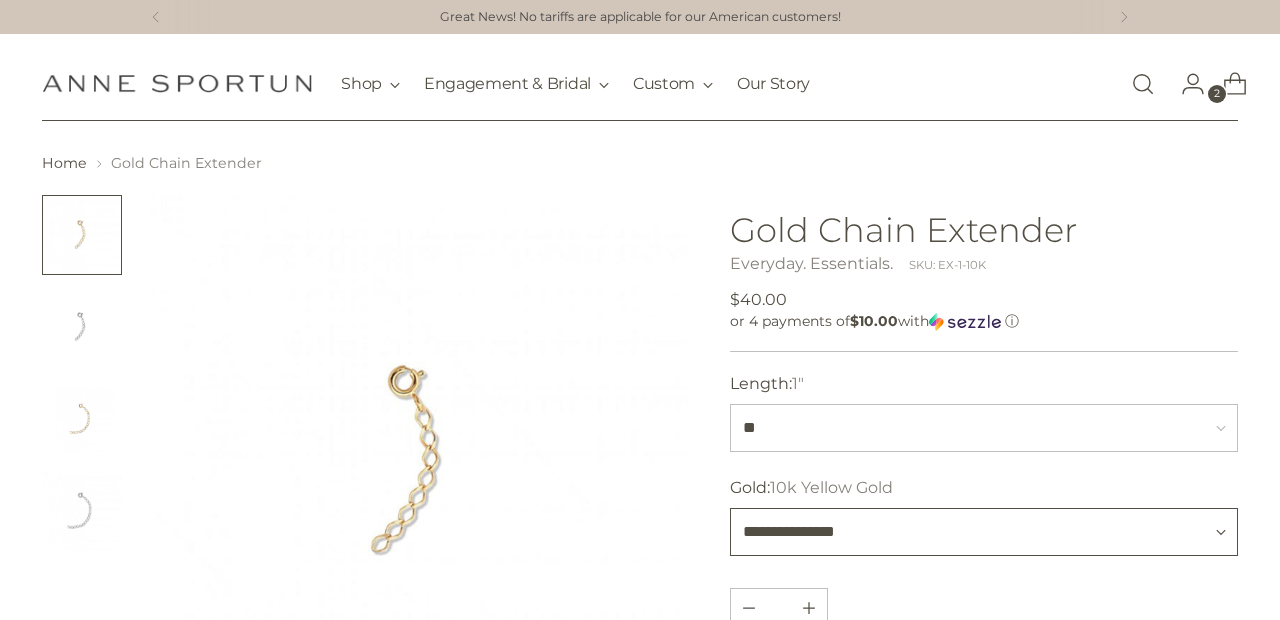 click on "**********" at bounding box center [983, 532] 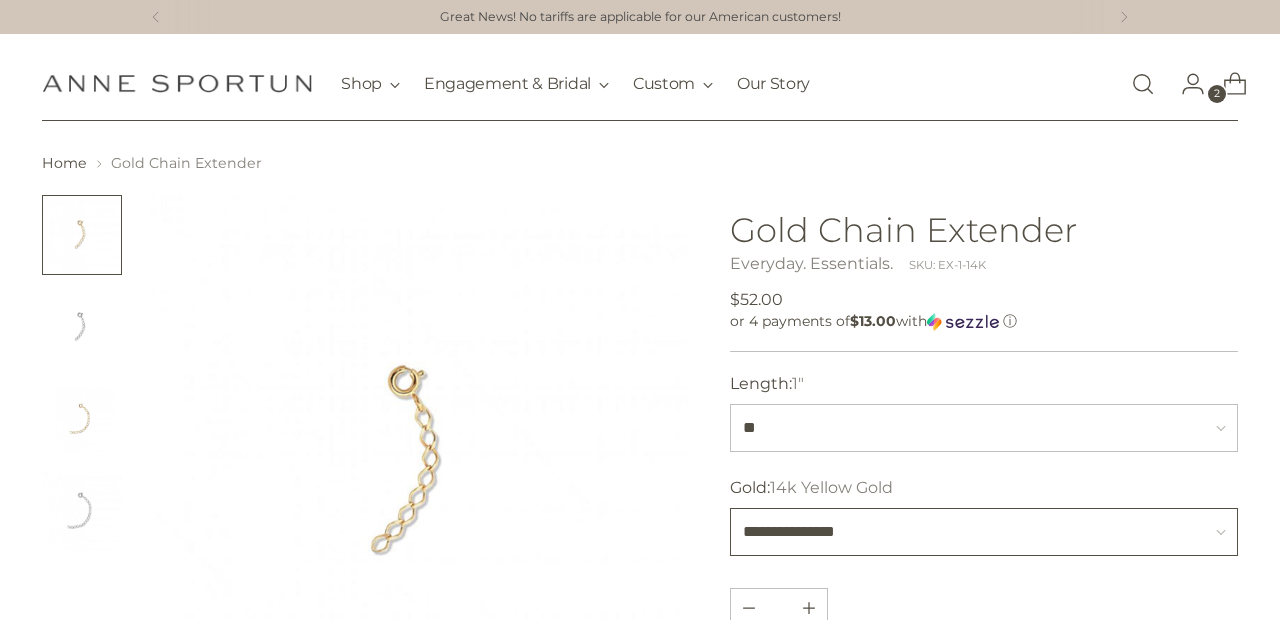 scroll, scrollTop: 114, scrollLeft: 0, axis: vertical 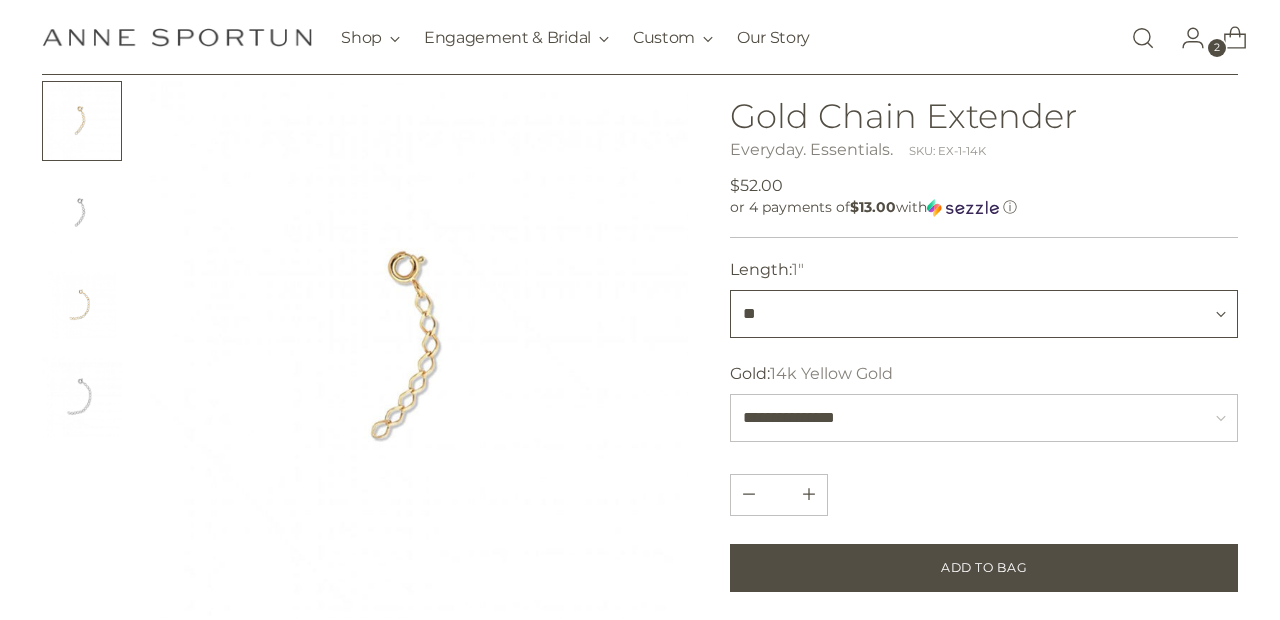 click on "** **" at bounding box center [983, 314] 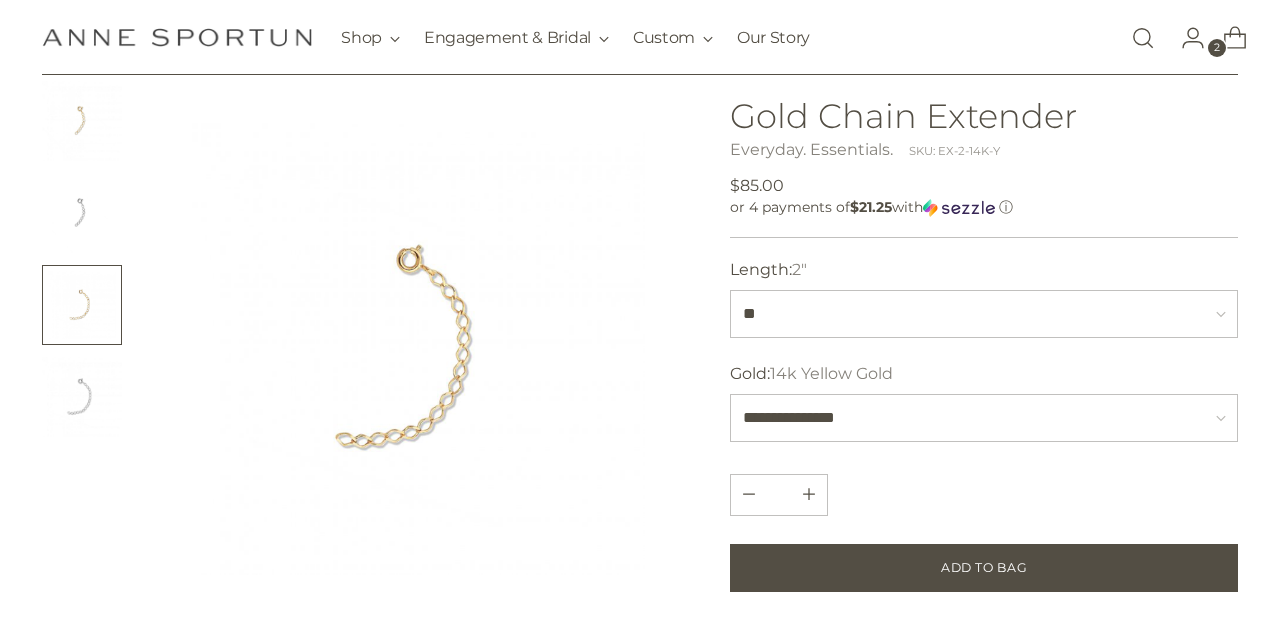 click on "2" at bounding box center (1217, 48) 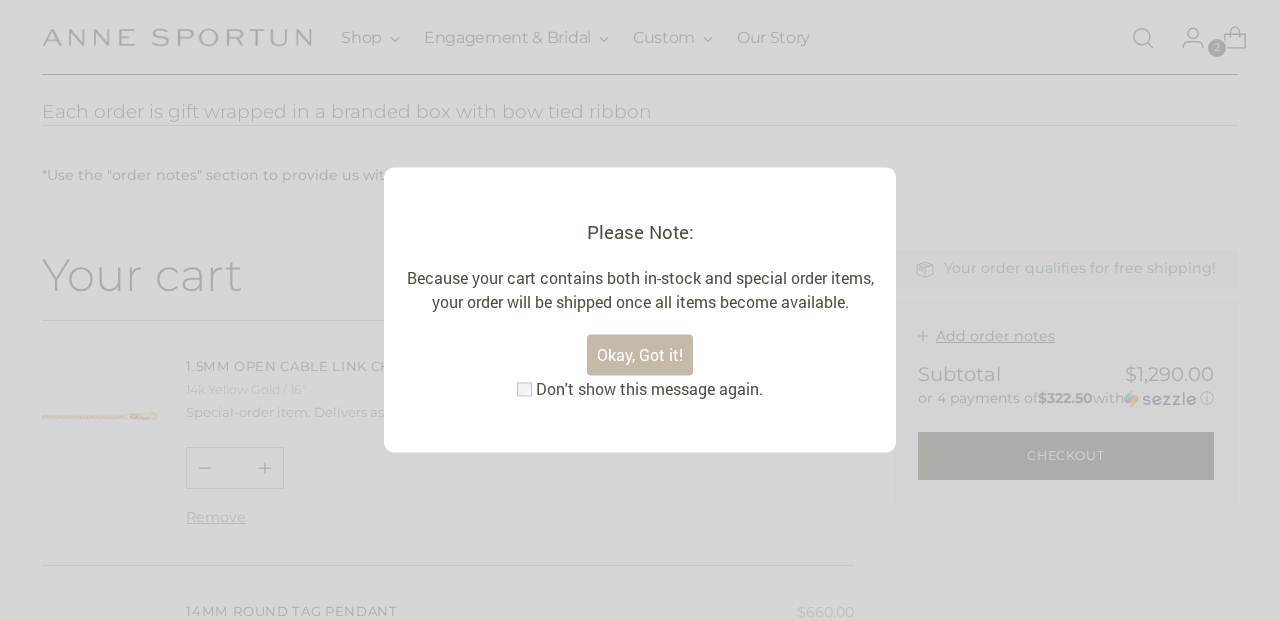 scroll, scrollTop: 61, scrollLeft: 0, axis: vertical 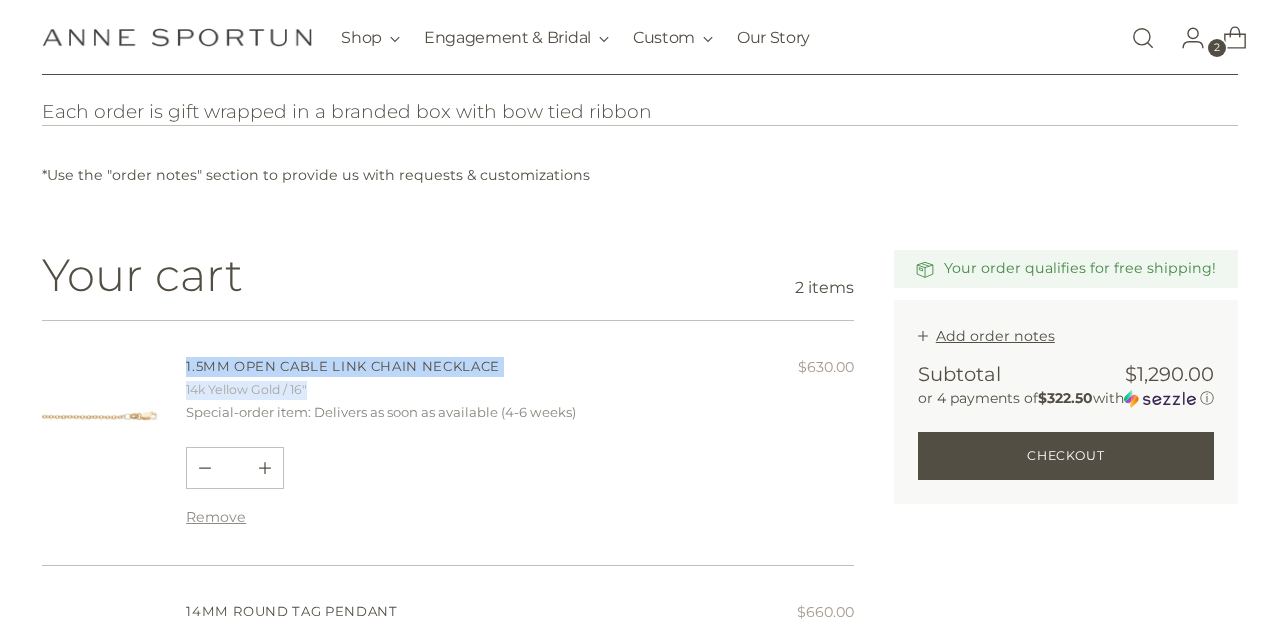 drag, startPoint x: 317, startPoint y: 393, endPoint x: 187, endPoint y: 367, distance: 132.57451 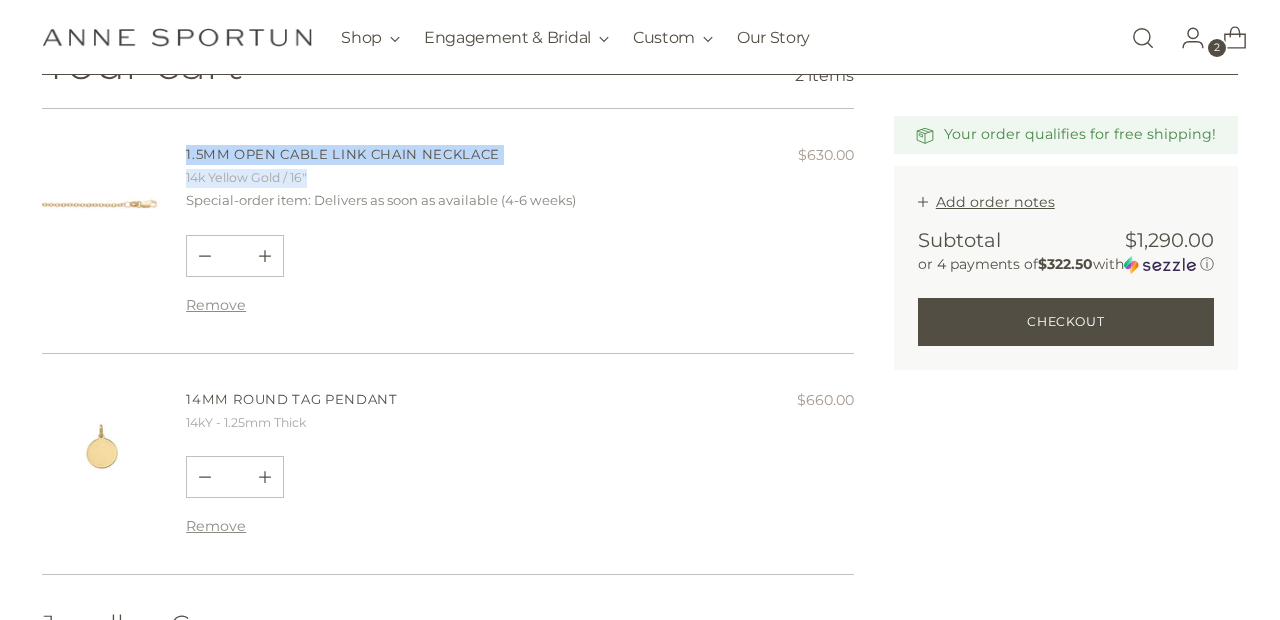scroll, scrollTop: 294, scrollLeft: 0, axis: vertical 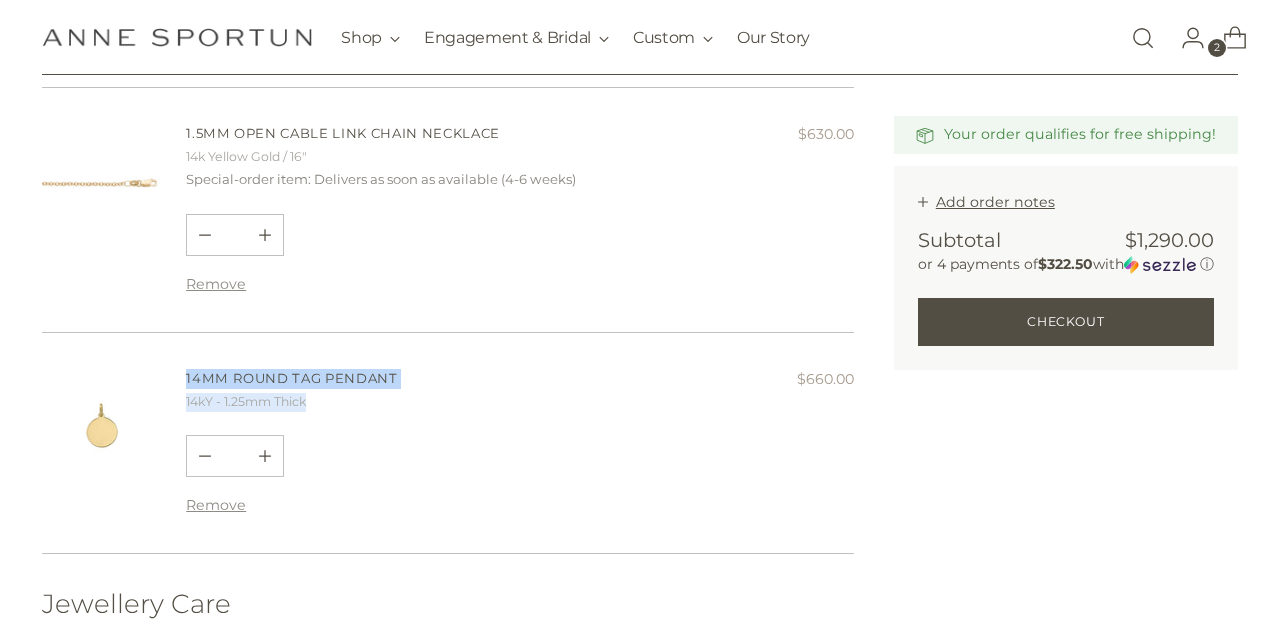 drag, startPoint x: 320, startPoint y: 397, endPoint x: 177, endPoint y: 377, distance: 144.39183 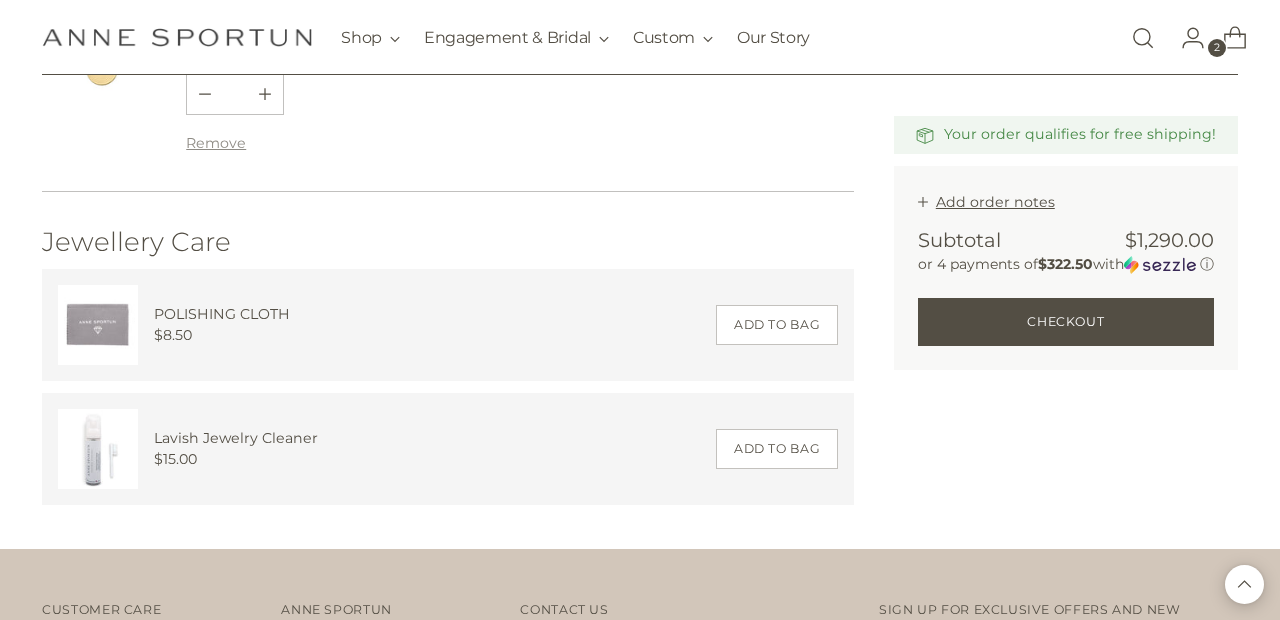 scroll, scrollTop: 630, scrollLeft: 0, axis: vertical 